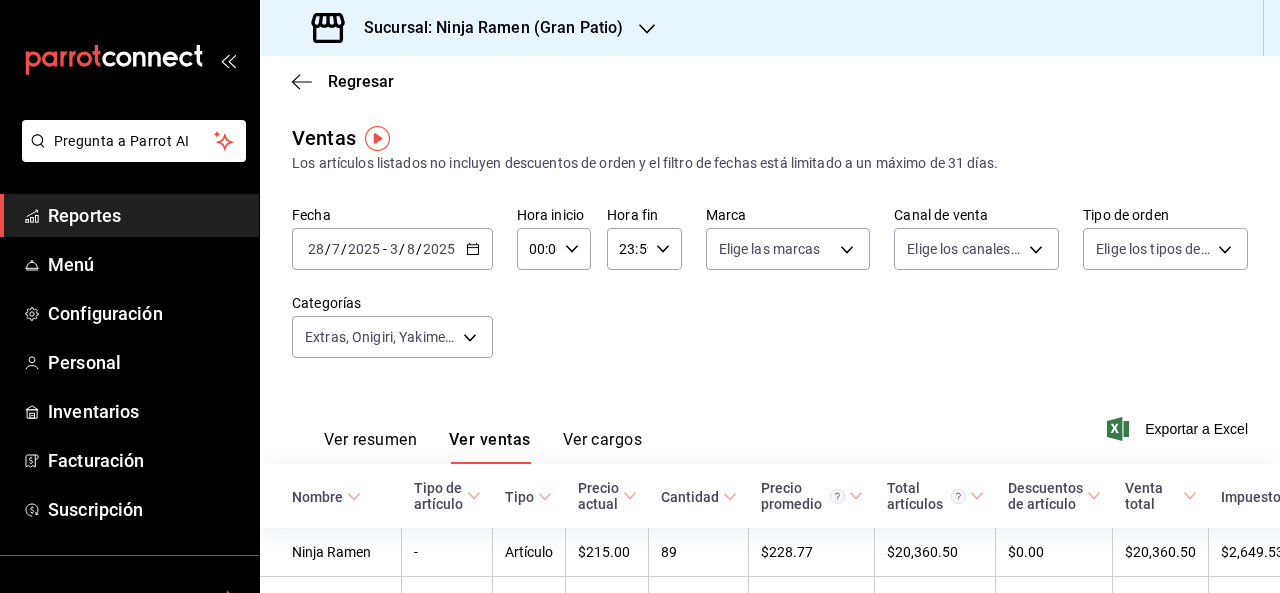 scroll, scrollTop: 0, scrollLeft: 0, axis: both 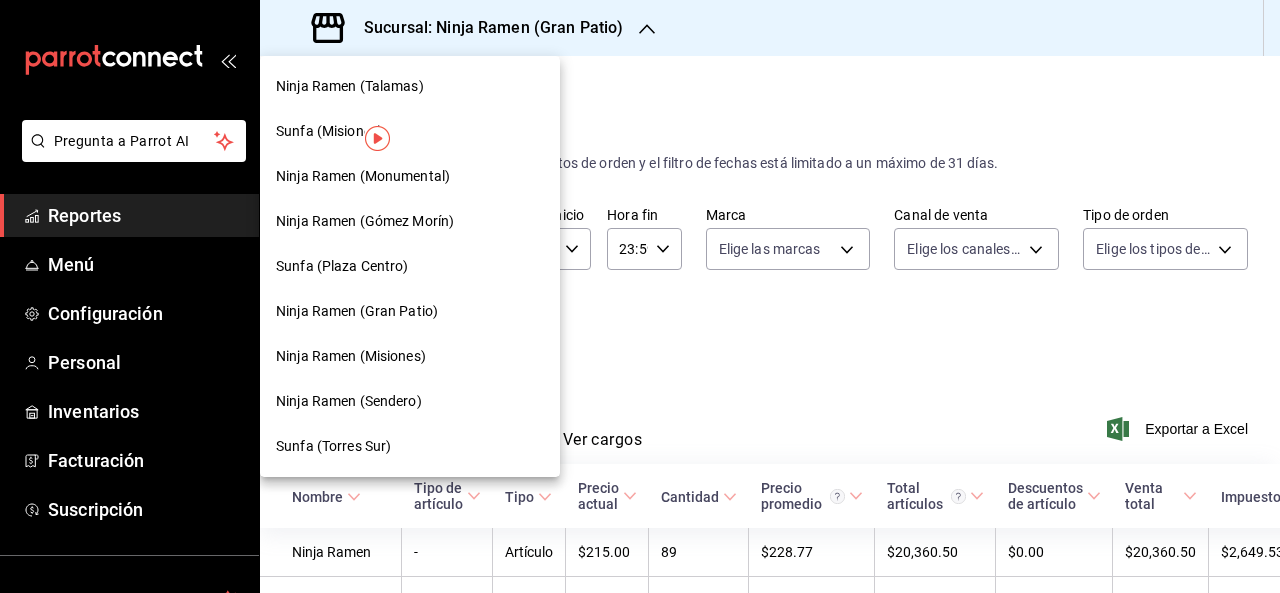 click on "Ninja Ramen (Misiones)" at bounding box center [351, 356] 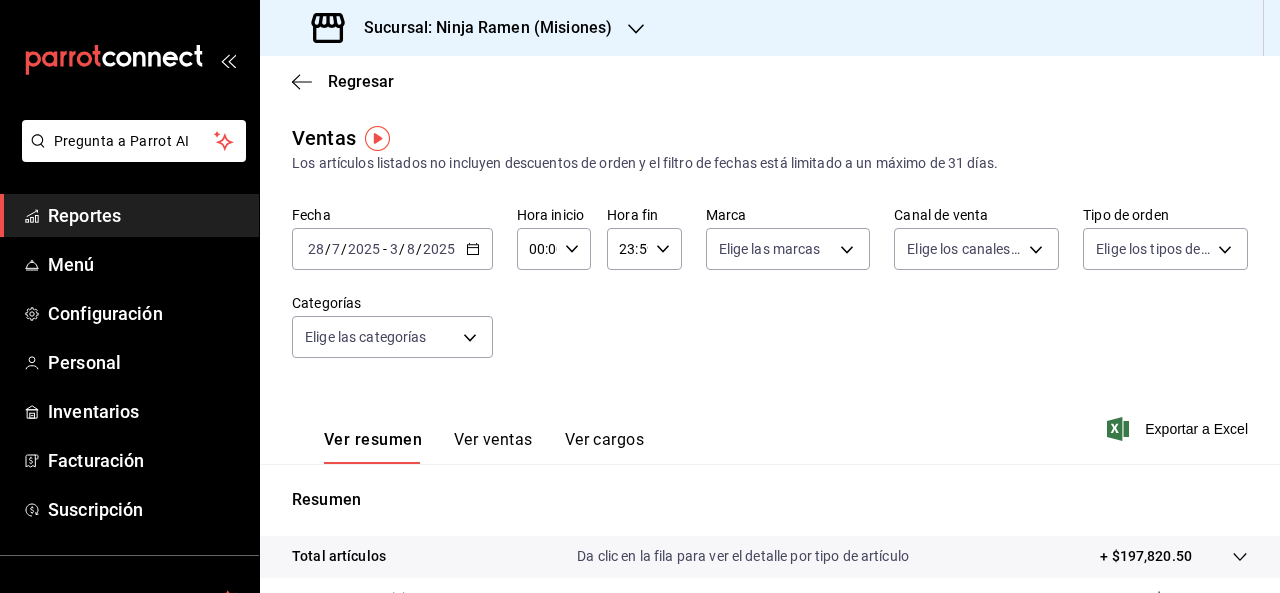 click on "Ver ventas" at bounding box center (493, 447) 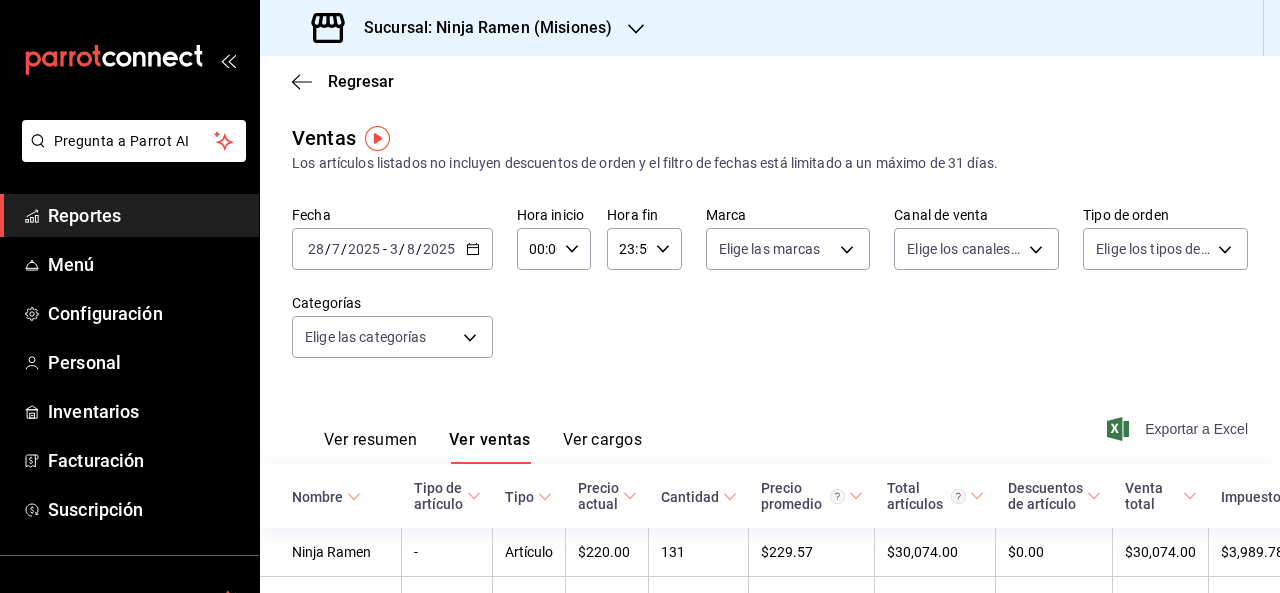 click on "Exportar a Excel" at bounding box center [1179, 429] 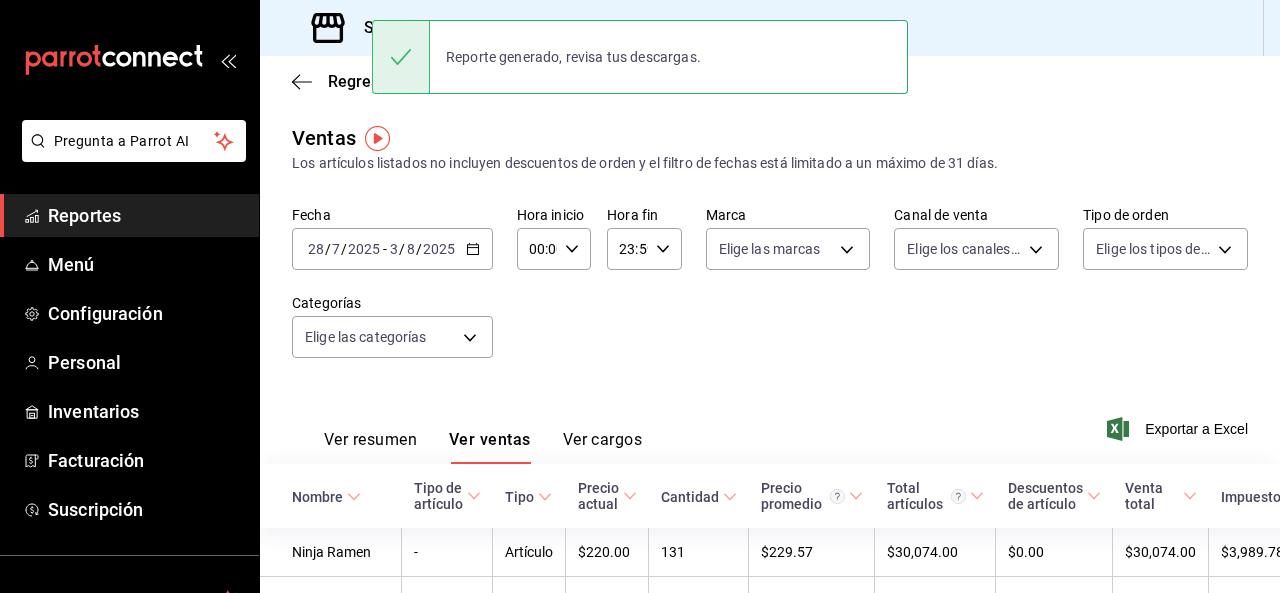 click on "Sucursal: Ninja Ramen (Misiones)" at bounding box center [480, 28] 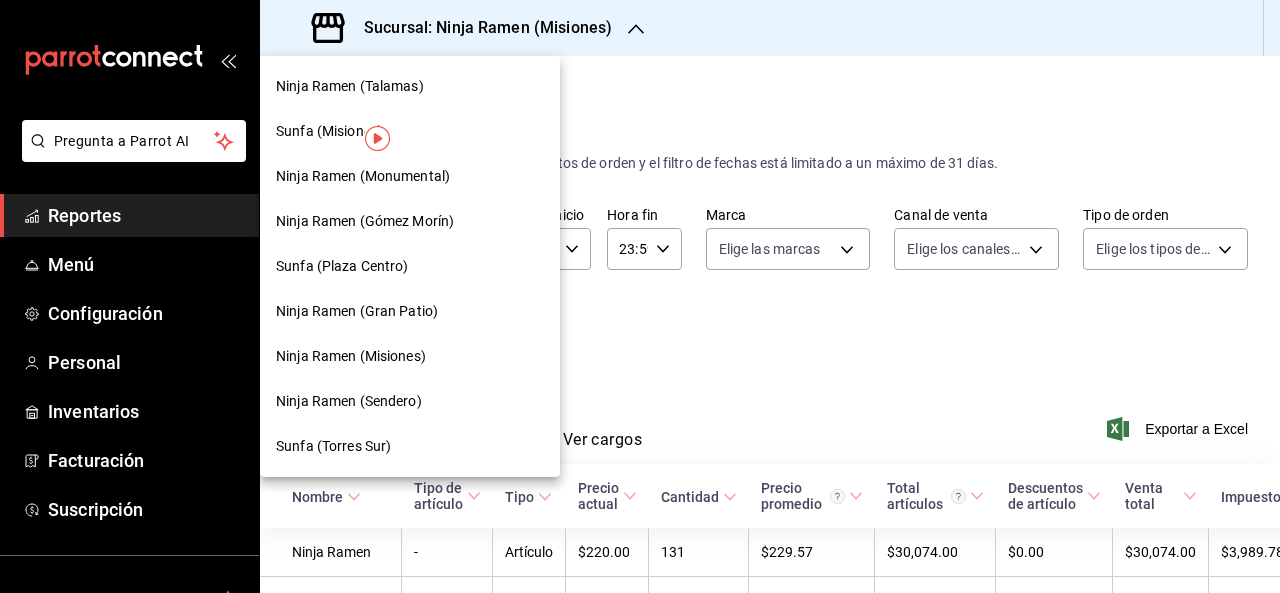 click on "Ninja Ramen (Sendero)" at bounding box center (410, 401) 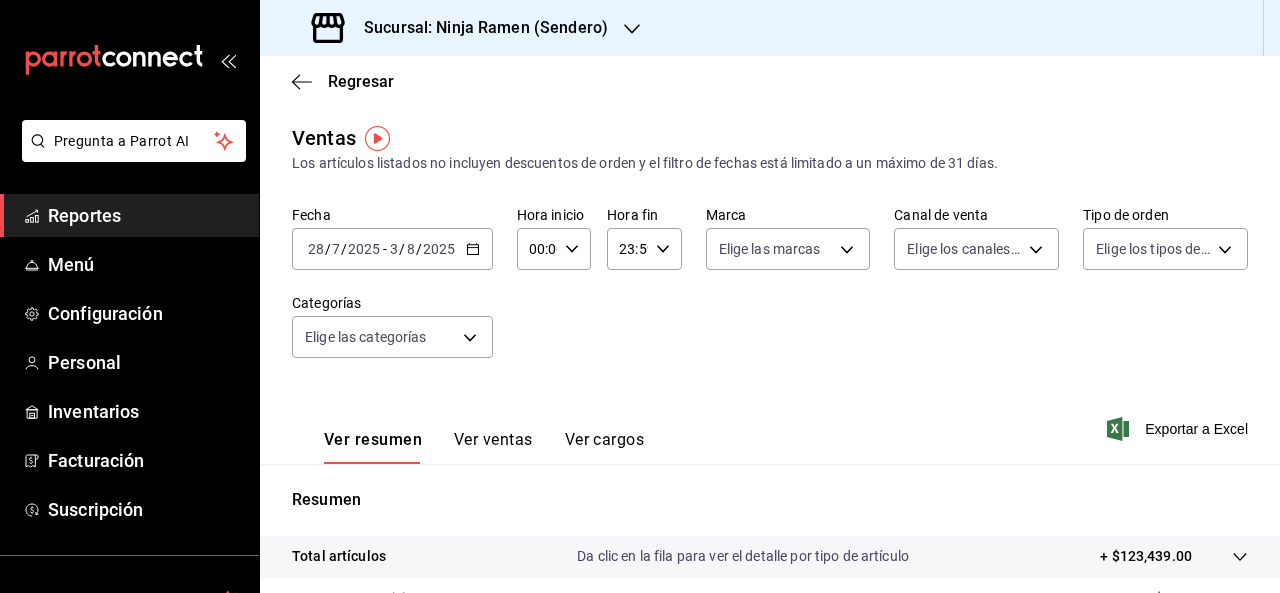 click 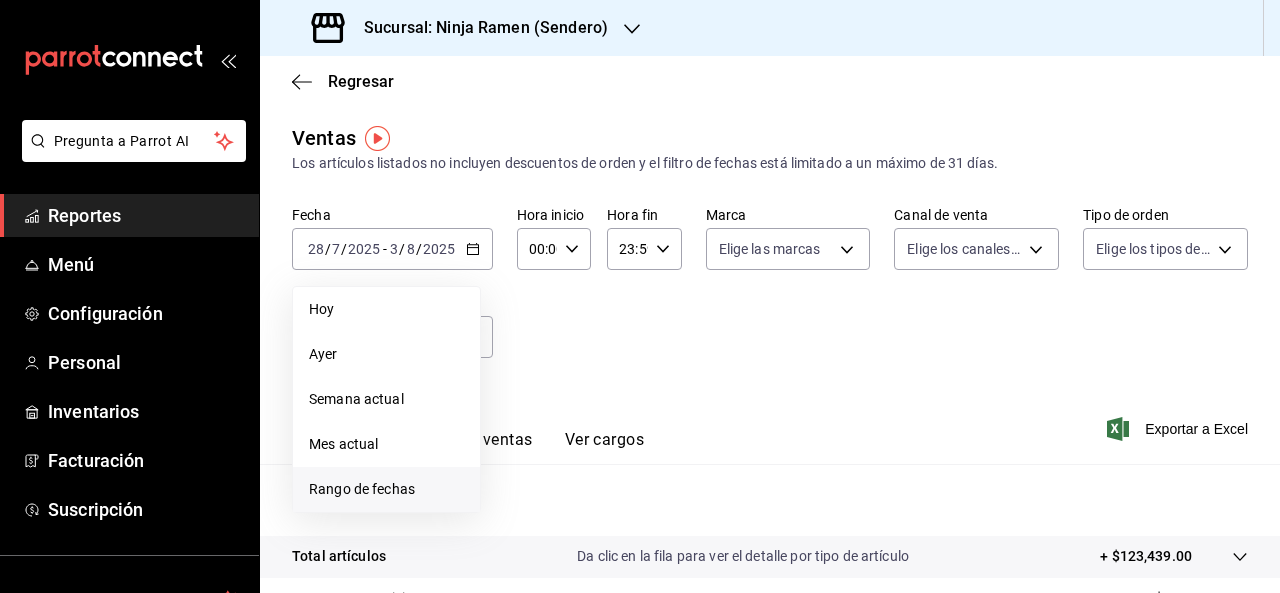 click on "Rango de fechas" at bounding box center [386, 489] 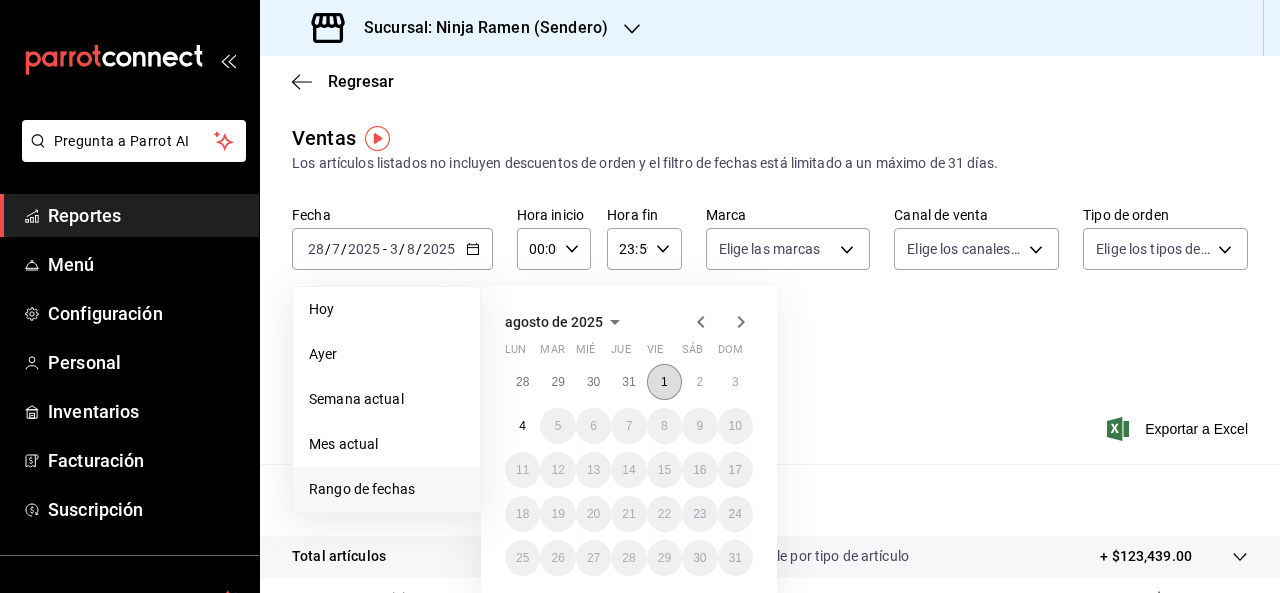 click on "1" at bounding box center (664, 382) 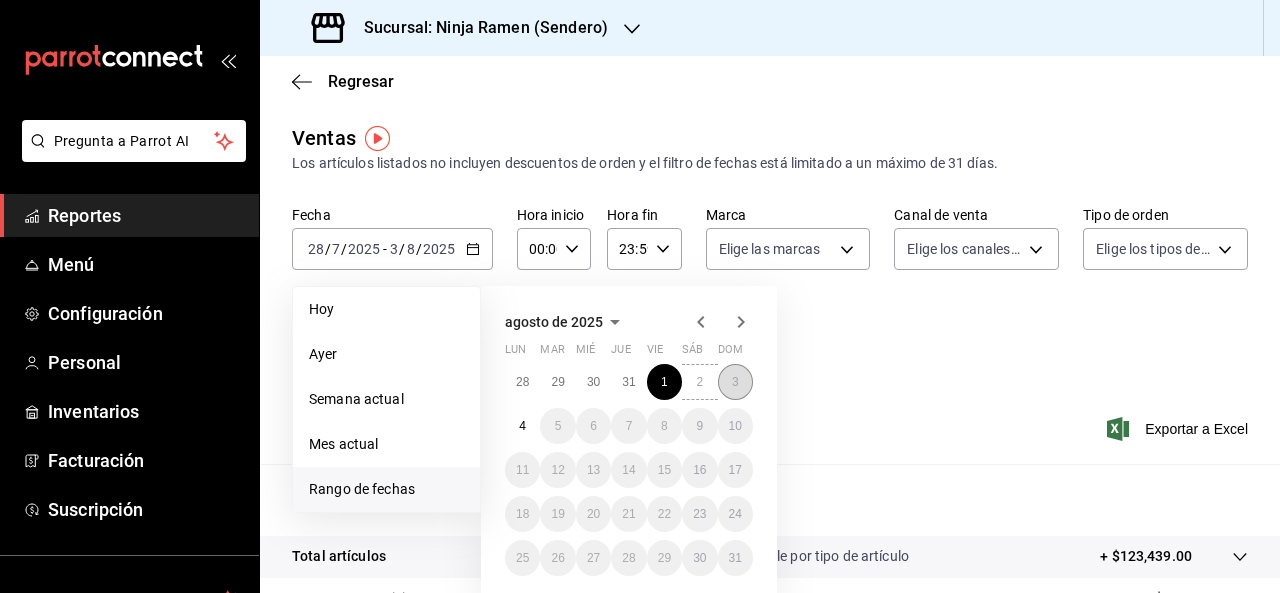 click on "3" at bounding box center (735, 382) 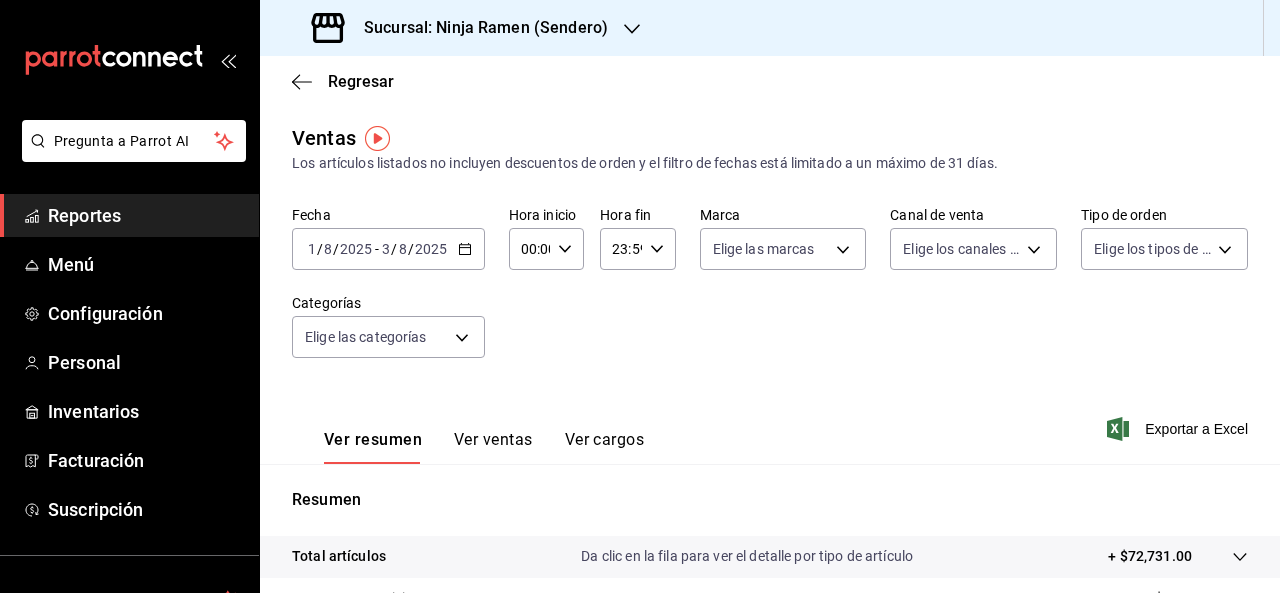 click on "Ver ventas" at bounding box center [493, 447] 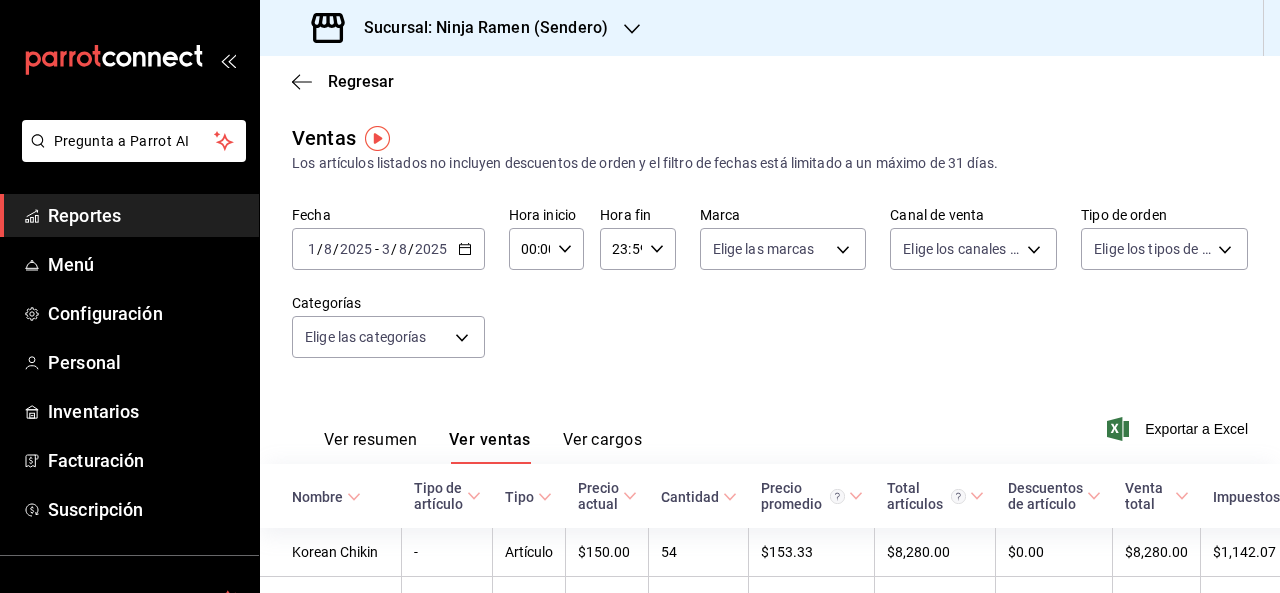 click on "Ver resumen Ver ventas Ver cargos Exportar a Excel" at bounding box center (770, 423) 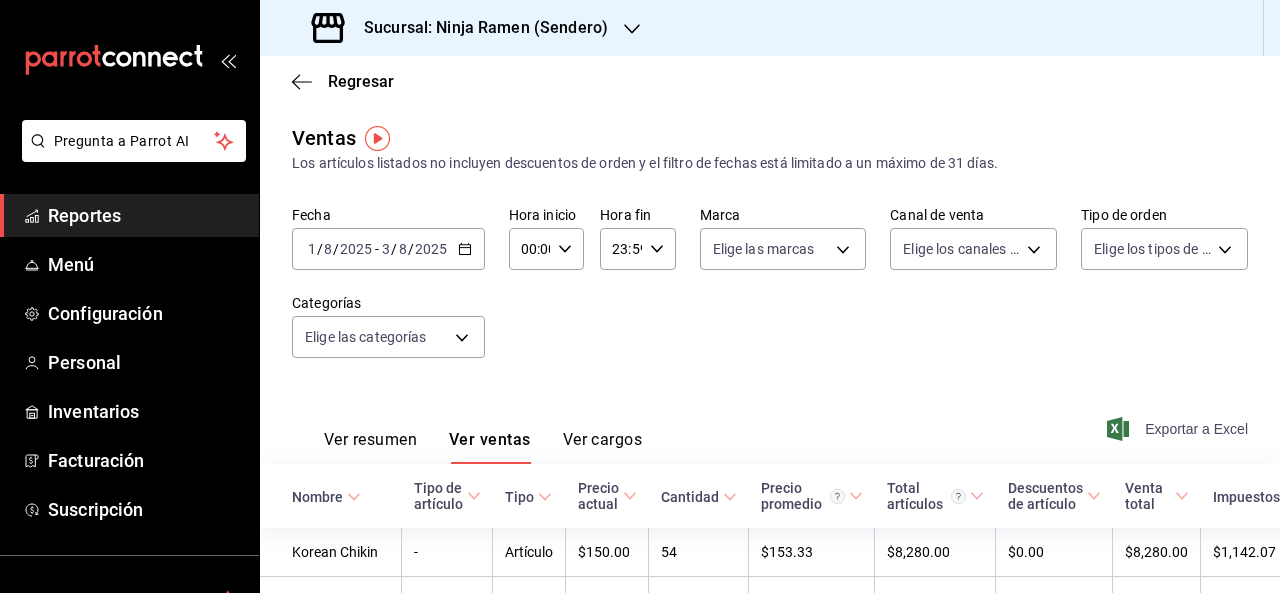 click on "Exportar a Excel" at bounding box center [1179, 429] 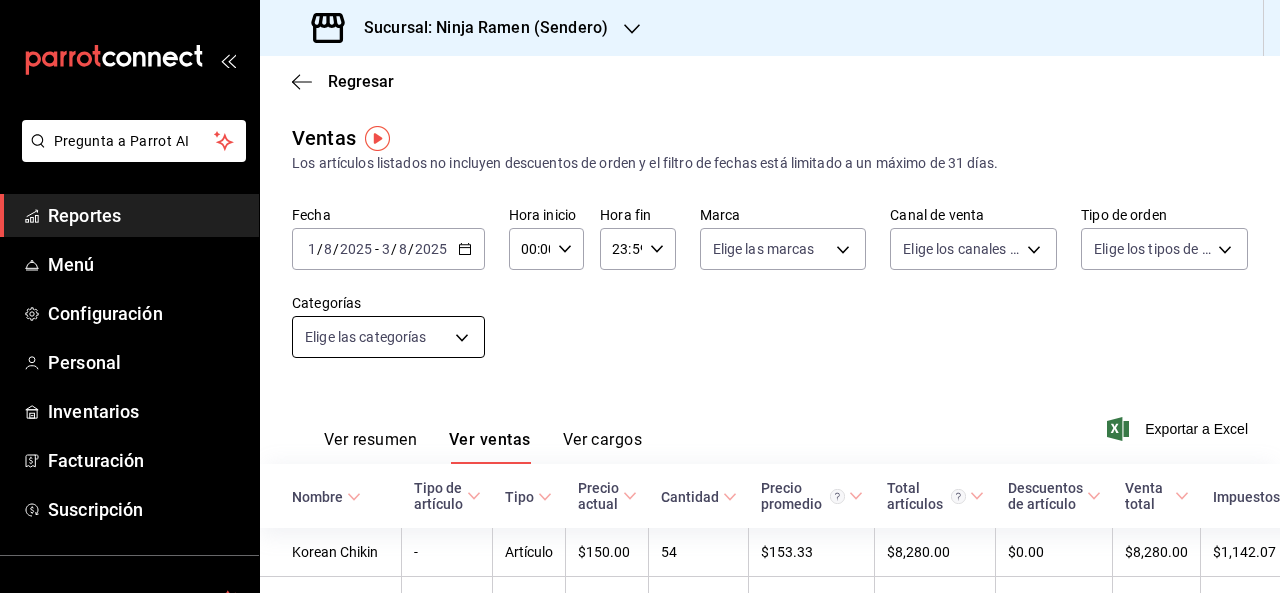 click on "Pregunta a Parrot AI Reportes   Menú   Configuración   Personal   Inventarios   Facturación   Suscripción   Ayuda Recomienda Parrot   [FIRST] [LAST]   Sugerir nueva función   Sucursal: Ninja Ramen ([CITY]) Regresar Ventas Los artículos listados no incluyen descuentos de orden y el filtro de fechas está limitado a un máximo de 31 días. Fecha [DATE] [DATE] - [DATE] [DATE] Hora inicio 00:00 Hora inicio Hora fin 23:59 Hora fin Marca Elige las marcas Canal de venta Elige los canales de venta Tipo de orden Elige los tipos de orden Categorías Elige las categorías Ver resumen Ver ventas Ver cargos Exportar a Excel Nombre Tipo de artículo Tipo Precio actual Cantidad Precio promedio   Total artículos   Descuentos de artículo Venta total Impuestos Venta neta Korean Chikin - Artículo $150.00 54 $153.33 $8,280.00 $0.00 $8,280.00 $1,142.07 $7,137.93 Yakisoba - Artículo $185.00 42 $187.62 $7,880.00 $0.00 $7,880.00 $1,086.90 $6,793.10 Ninja Ramen - Artículo $220.00 29 $224.55 $6,512.00" at bounding box center [640, 296] 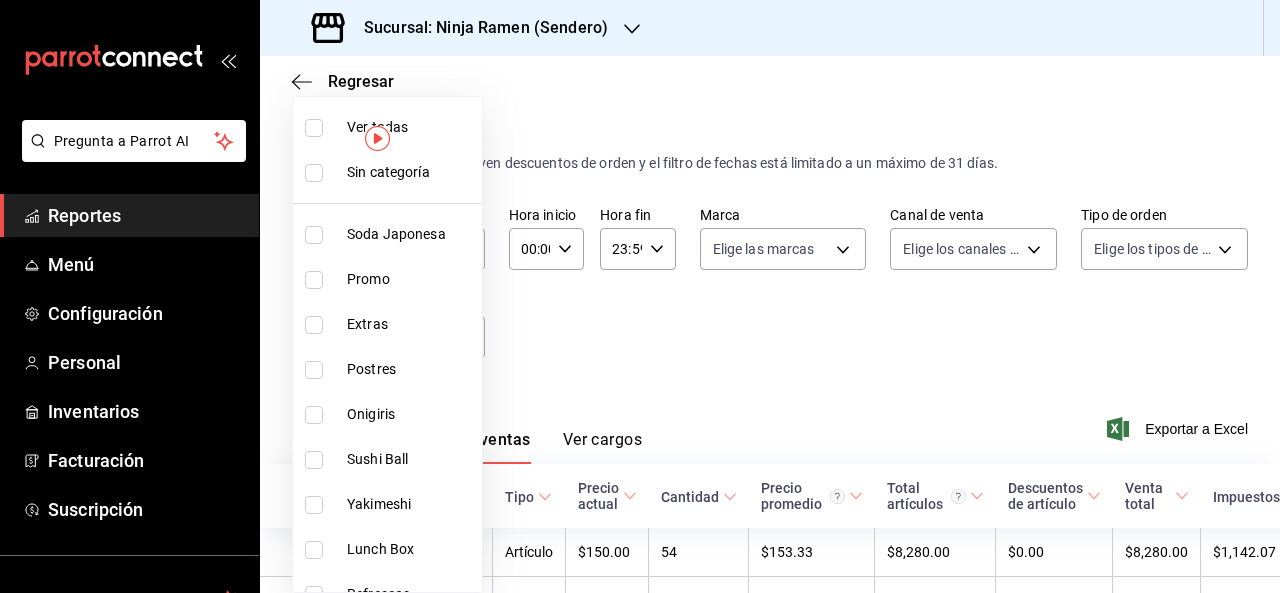 click on "Extras" at bounding box center (410, 324) 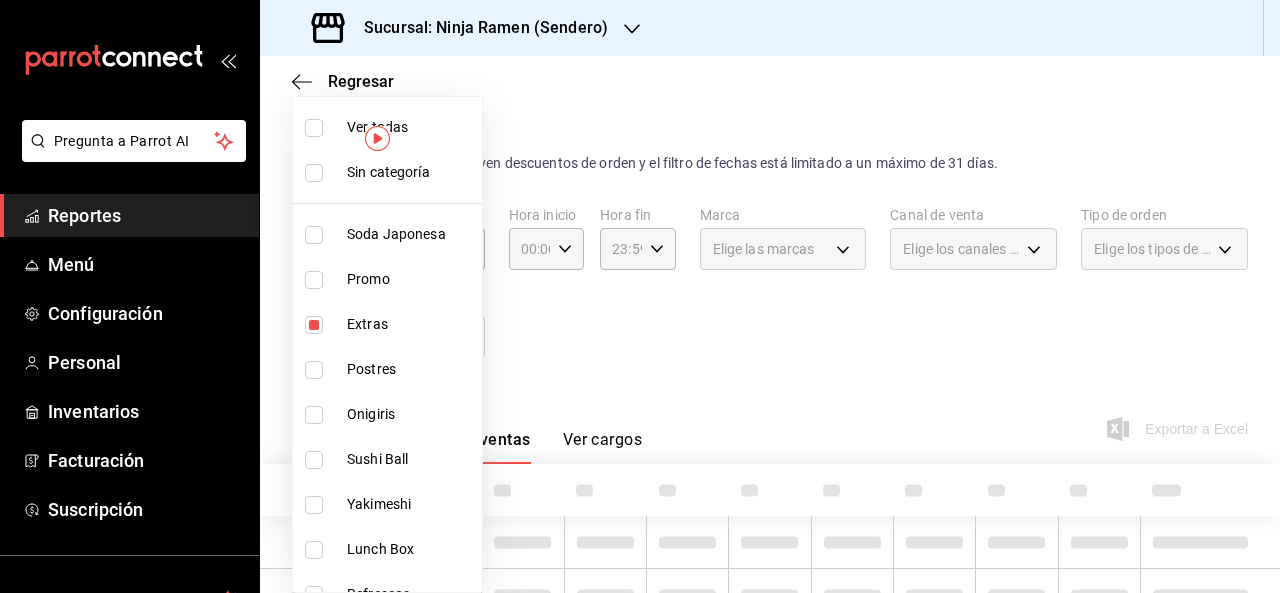 click on "Sushi Ball" at bounding box center [410, 459] 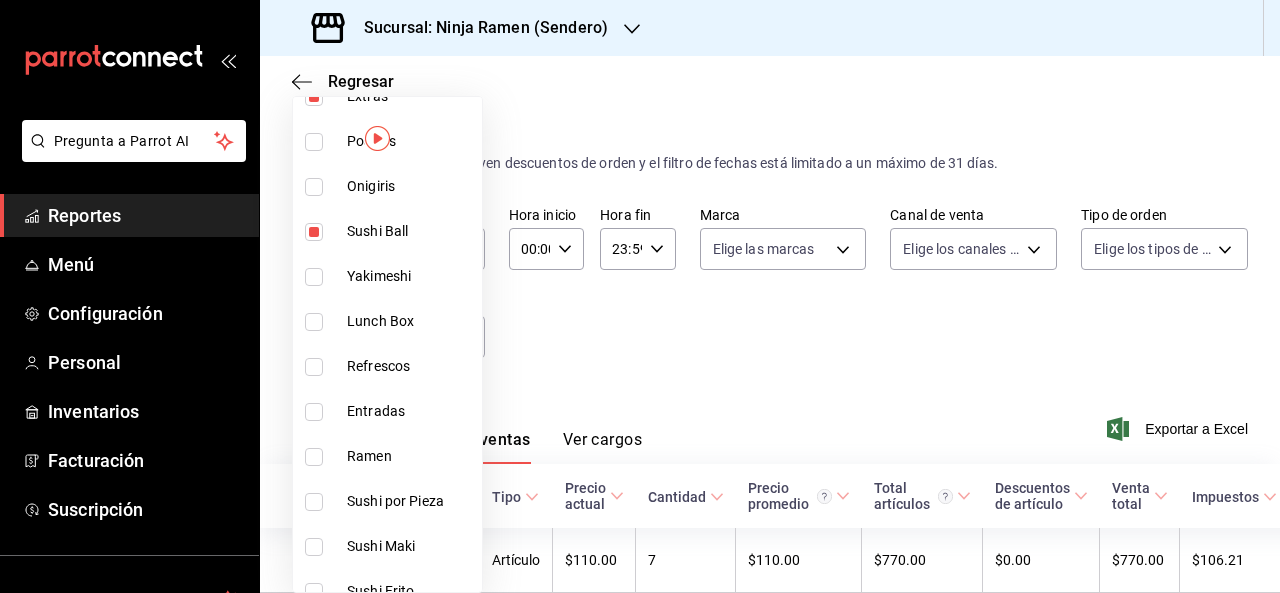 scroll, scrollTop: 294, scrollLeft: 0, axis: vertical 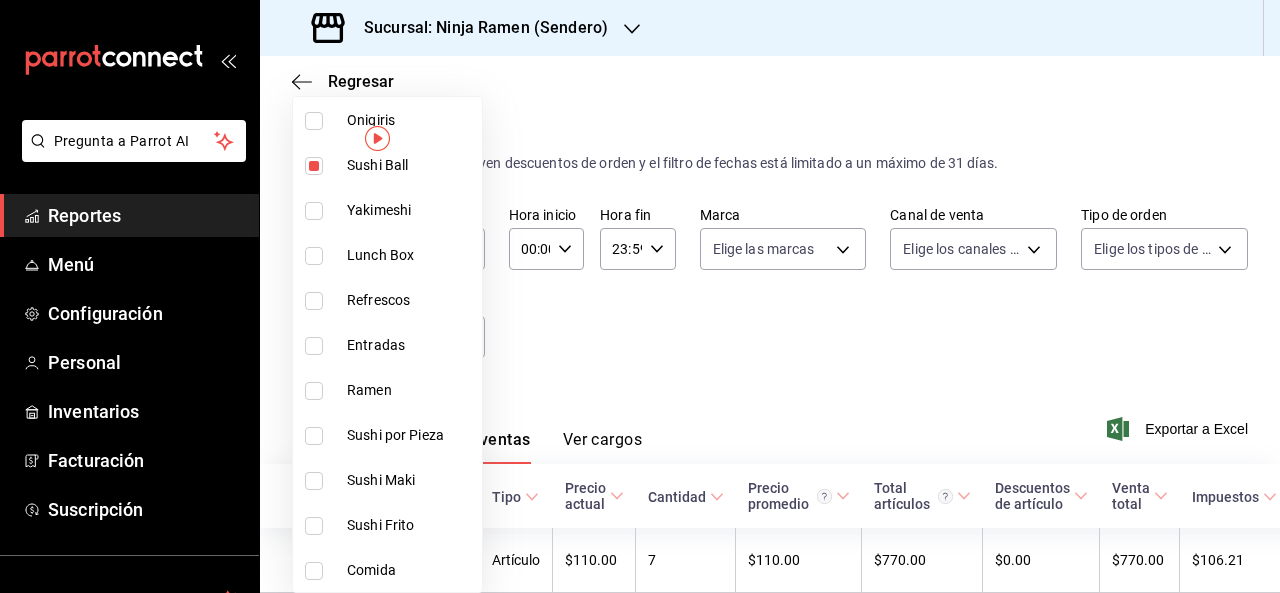 click on "Yakimeshi" at bounding box center [410, 210] 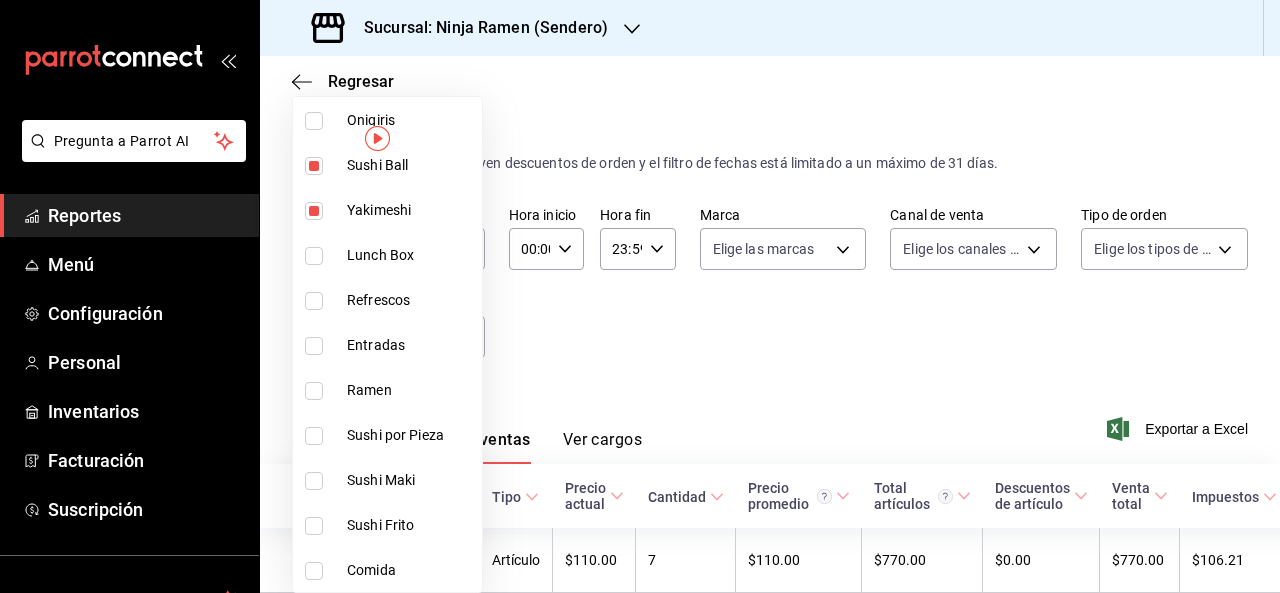 type on "a2dbc464-5a9b-49c4-a3c6-90af9eb8dd00,9666ebc2-24a9-4f1d-ae1a-5a607d301604,2b73b6ce-f514-477c-a320-7c453120fa17" 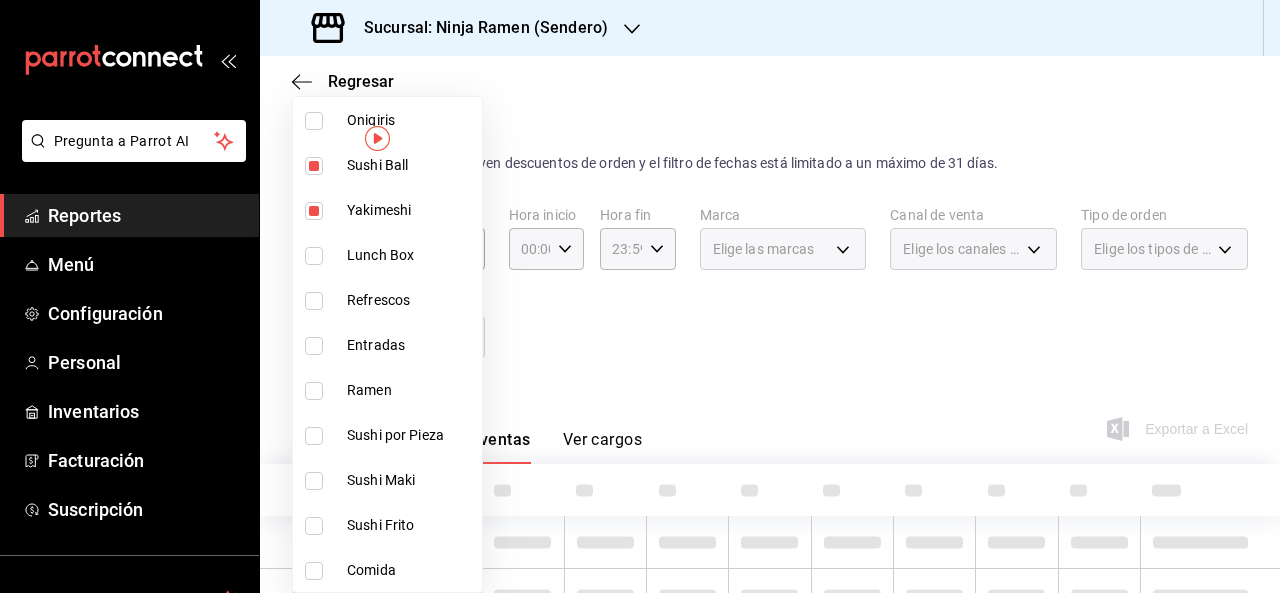 click on "Entradas" at bounding box center [387, 345] 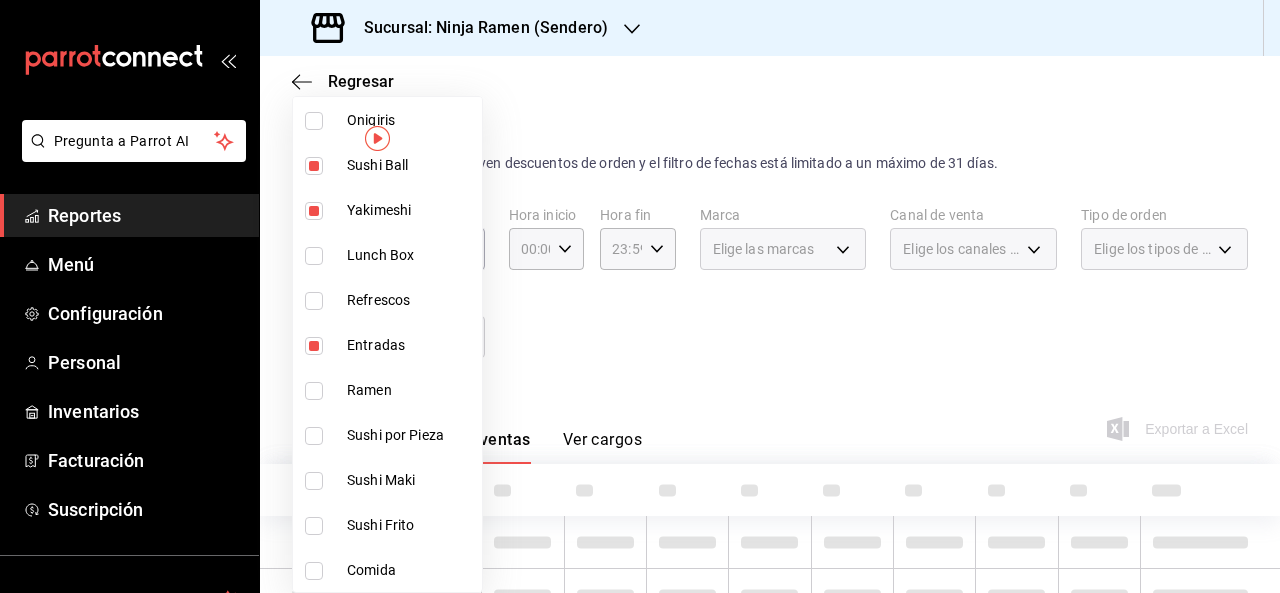 type on "a2dbc464-5a9b-49c4-a3c6-90af9eb8dd00,9666ebc2-24a9-4f1d-ae1a-5a607d301604,2b73b6ce-f514-477c-a320-7c453120fa17,49bcc082-07cb-43ec-b44b-137b84cbac4f" 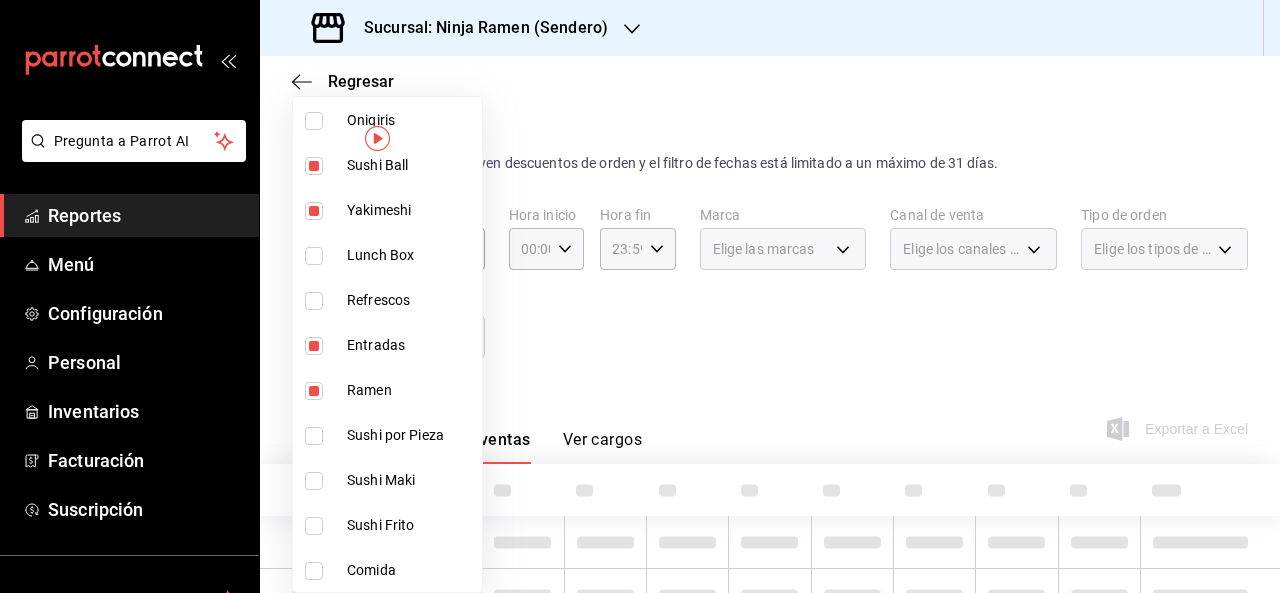 type on "a2dbc464-5a9b-49c4-a3c6-90af9eb8dd00,9666ebc2-24a9-4f1d-ae1a-5a607d301604,2b73b6ce-f514-477c-a320-7c453120fa17,49bcc082-07cb-43ec-b44b-137b84cbac4f,613574aa-c2cd-491c-81b1-5b03e4c1ae69" 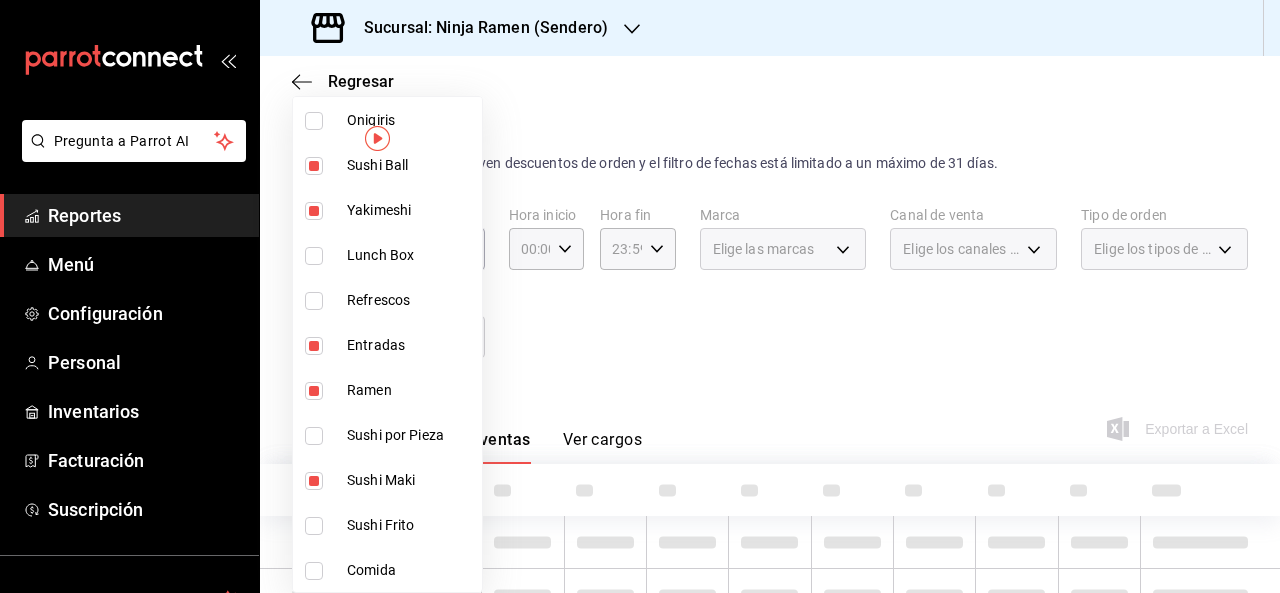 type on "a2dbc464-5a9b-49c4-a3c6-90af9eb8dd00,9666ebc2-24a9-4f1d-ae1a-5a607d301604,2b73b6ce-f514-477c-a320-7c453120fa17,49bcc082-07cb-43ec-b44b-137b84cbac4f,613574aa-c2cd-491c-81b1-5b03e4c1ae69,79ed7663-7d3d-49bc-ac66-73cd5f2e9974" 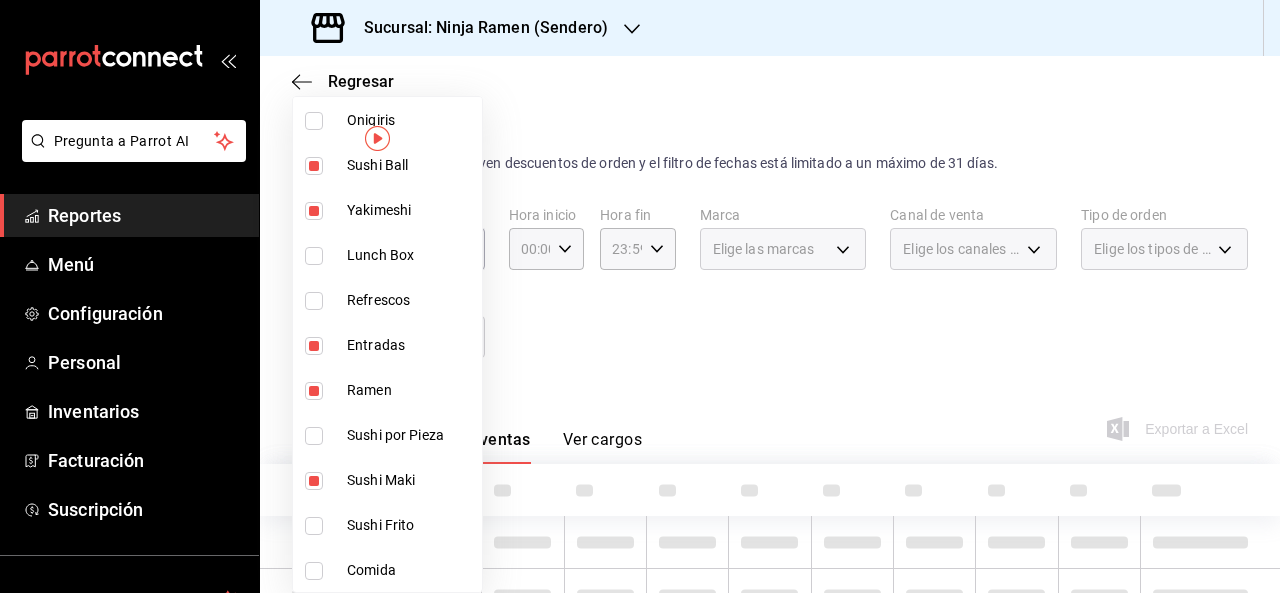click on "Sushi Frito" at bounding box center [410, 525] 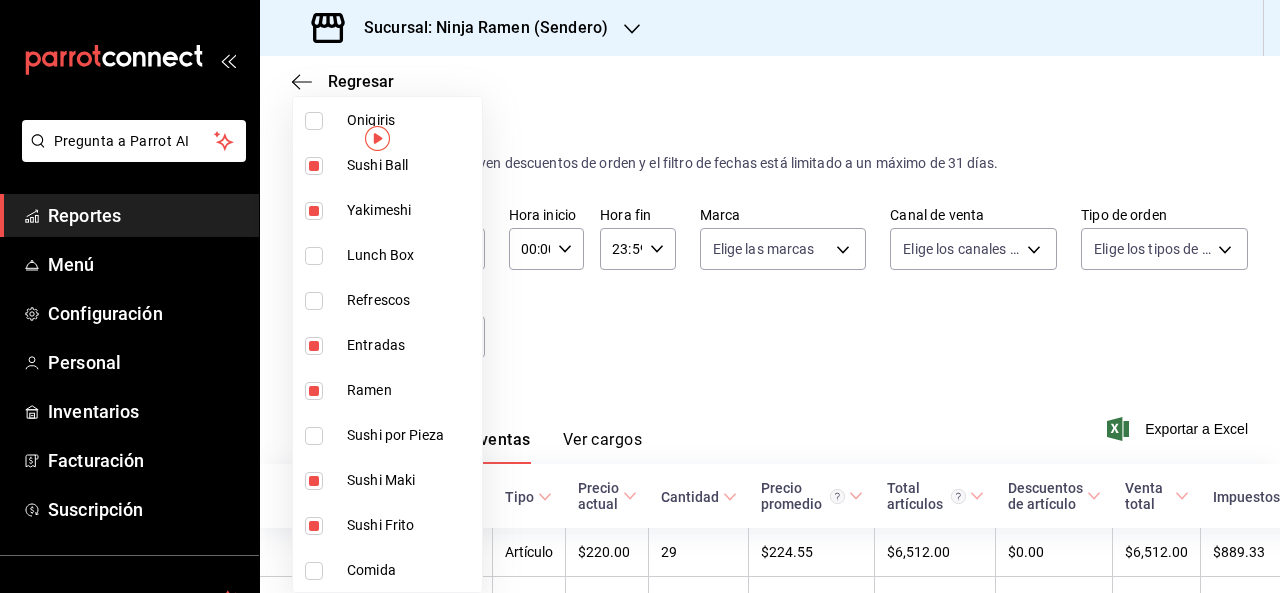 scroll, scrollTop: 35, scrollLeft: 0, axis: vertical 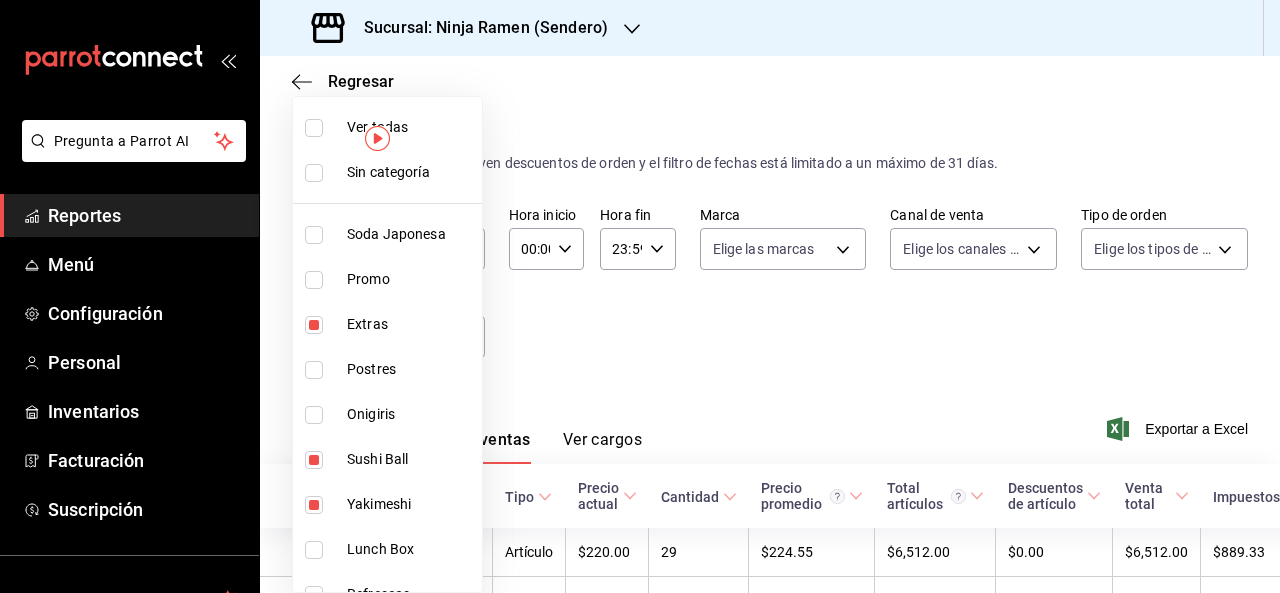 click at bounding box center (640, 296) 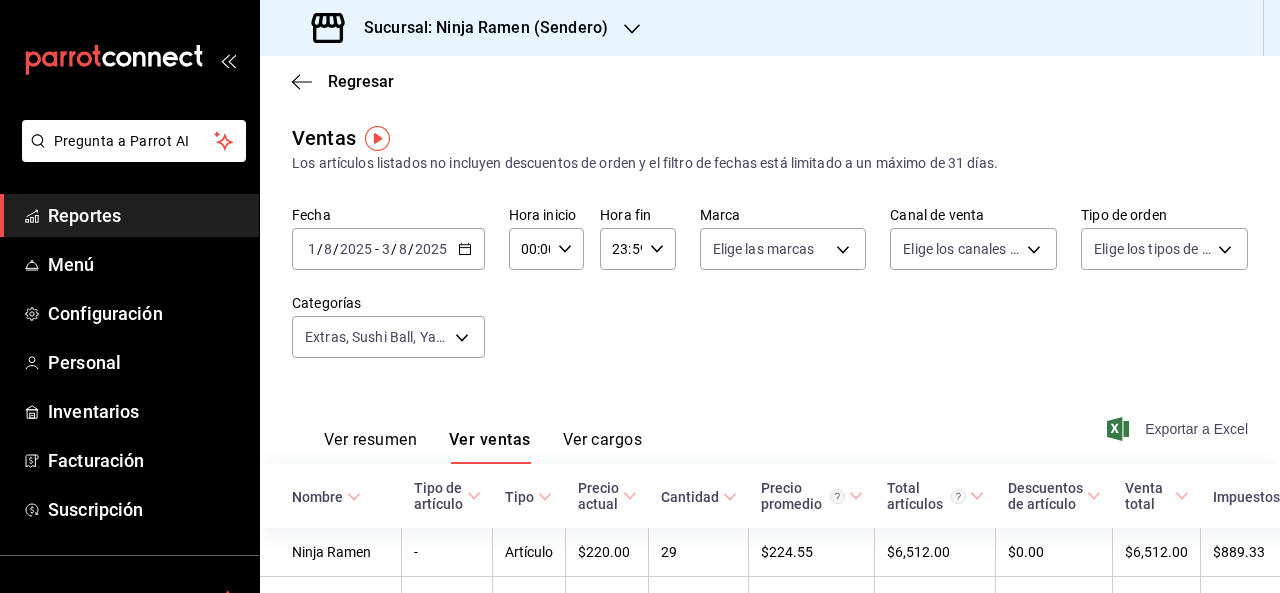click on "Exportar a Excel" at bounding box center [1179, 429] 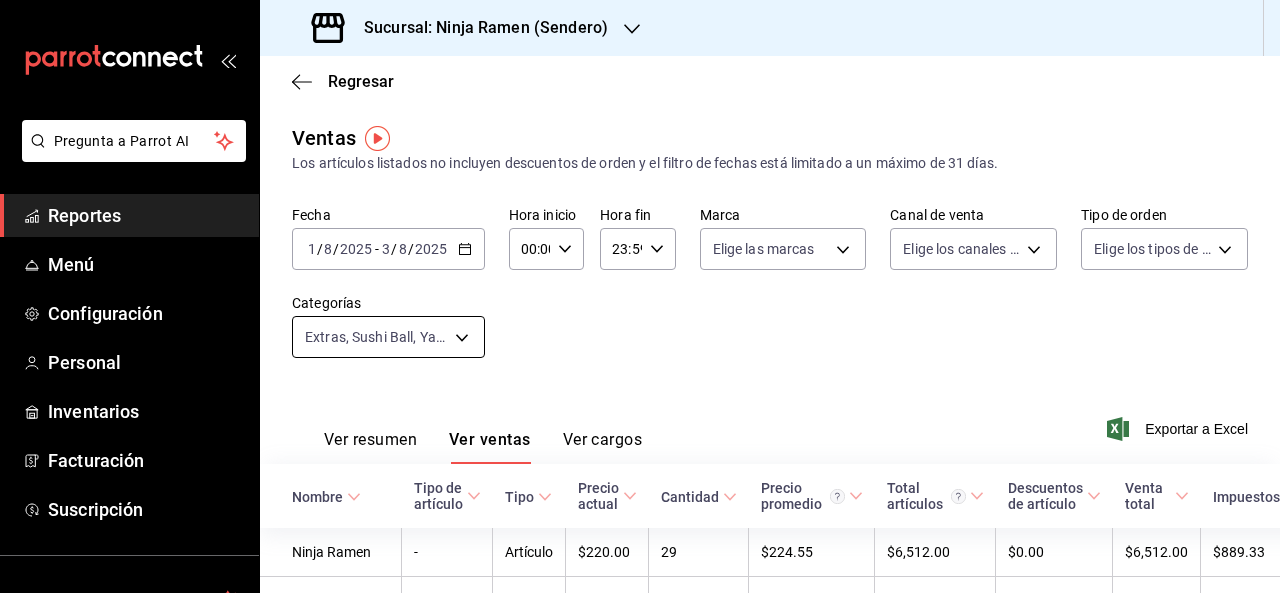 click on "Pregunta a Parrot AI Reportes   Menú   Configuración   Personal   Inventarios   Facturación   Suscripción   Ayuda Recomienda Parrot   [FIRST] [LAST]   Sugerir nueva función   Sucursal: Ninja Ramen ([CITY]) Regresar Ventas Los artículos listados no incluyen descuentos de orden y el filtro de fechas está limitado a un máximo de 31 días. Fecha [DATE] [DATE] - [DATE] [DATE] Hora inicio 00:00 Hora inicio Hora fin 23:59 Hora fin Marca Elige las marcas Canal de venta Elige los canales de venta Tipo de orden Elige los tipos de orden Categorías Extras, Sushi Ball, Yakimeshi, Entradas, Ramen, Sushi Maki, Sushi Frito [UUID],[UUID],[UUID],[UUID],[UUID],[UUID],[UUID] Ver resumen Ver ventas Ver cargos Exportar a Excel Nombre Tipo de artículo Tipo Precio actual Cantidad Precio promedio" at bounding box center [640, 296] 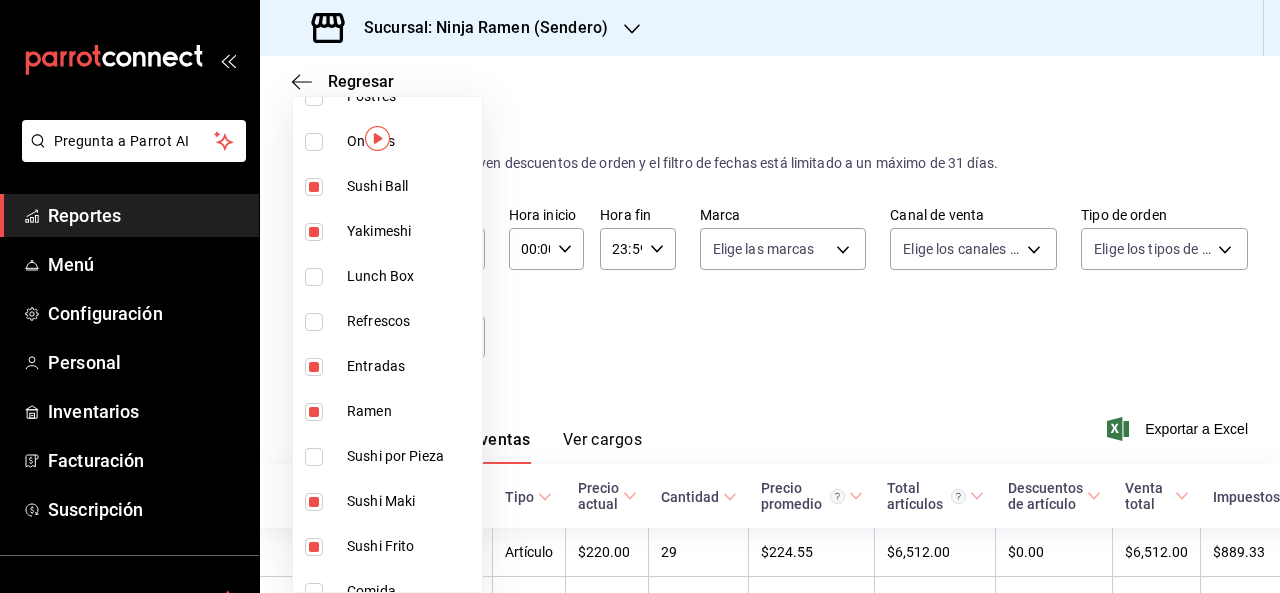 scroll, scrollTop: 294, scrollLeft: 0, axis: vertical 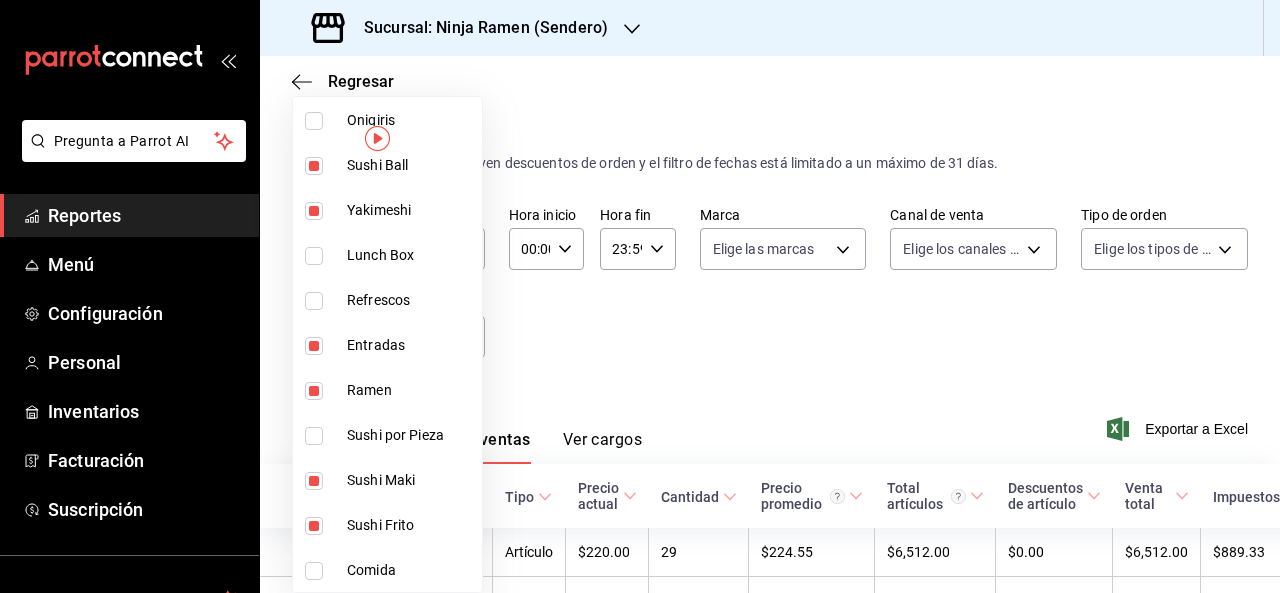 click on "Lunch Box" at bounding box center [387, 255] 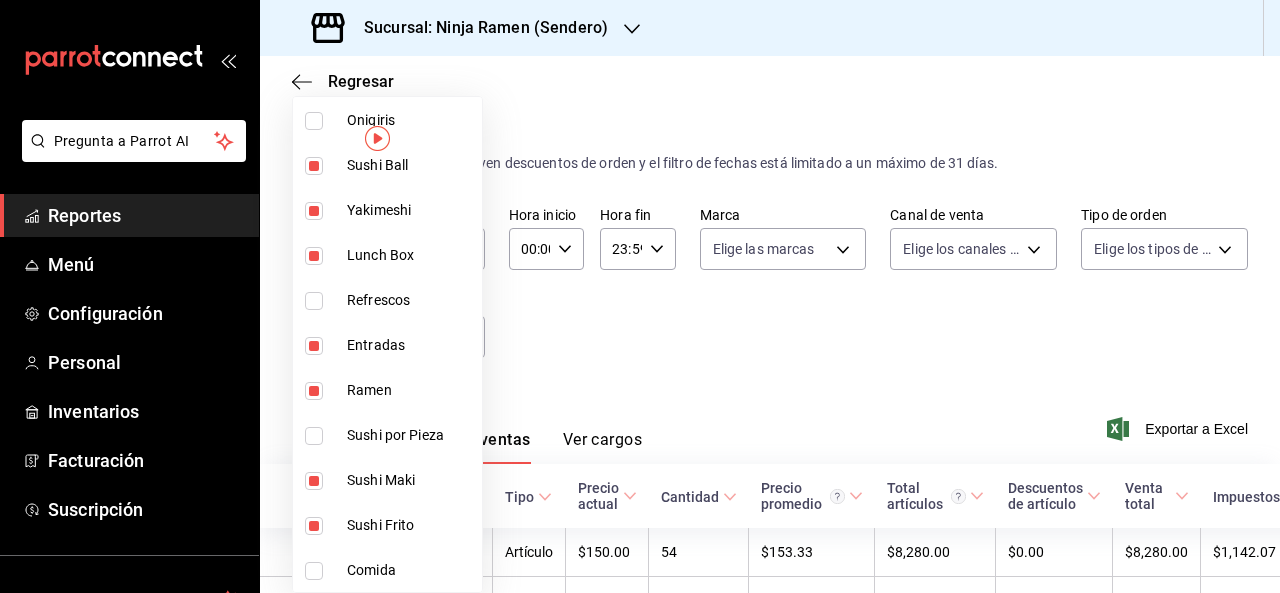 click at bounding box center (640, 296) 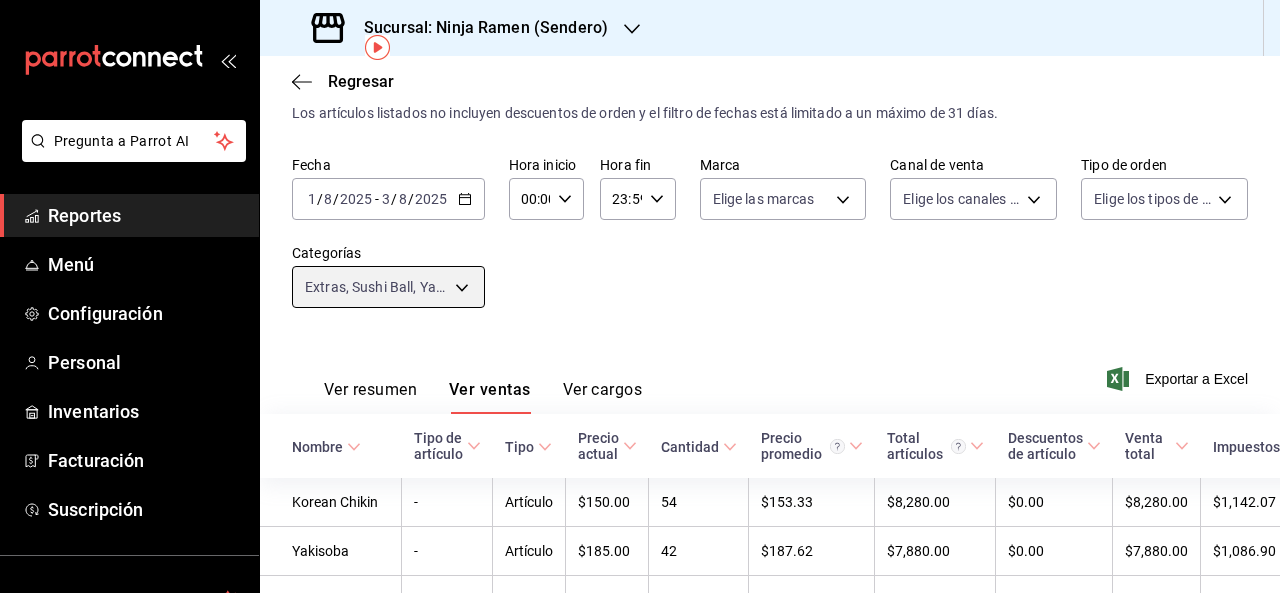scroll, scrollTop: 0, scrollLeft: 0, axis: both 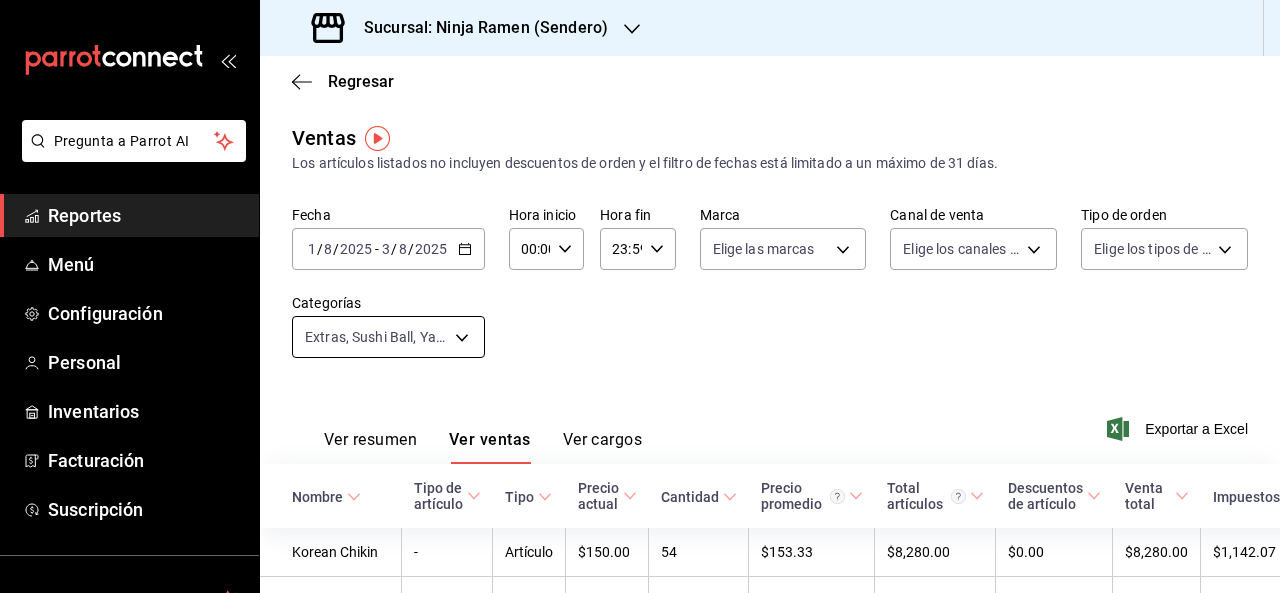 click on "Pregunta a Parrot AI Reportes   Menú   Configuración   Personal   Inventarios   Facturación   Suscripción   Ayuda Recomienda Parrot   [FIRST] [LAST]   Sugerir nueva función   Sucursal: Ninja Ramen ([CITY]) Regresar Ventas Los artículos listados no incluyen descuentos de orden y el filtro de fechas está limitado a un máximo de 31 días. Fecha [DATE] [DATE] - [DATE] [DATE] Hora inicio 00:00 Hora inicio Hora fin 23:59 Hora fin Marca Elige las marcas Canal de venta Elige los canales de venta Tipo de orden Elige los tipos de orden Categorías Extras, Sushi Ball, Yakimeshi, Lunch Box, Entradas, Ramen, Sushi Maki, Sushi Frito [UUID],[UUID],[UUID],[UUID],[UUID],[UUID],[UUID],[UUID] Ver resumen Ver ventas Ver cargos Exportar a Excel Nombre Tipo Cantidad" at bounding box center [640, 296] 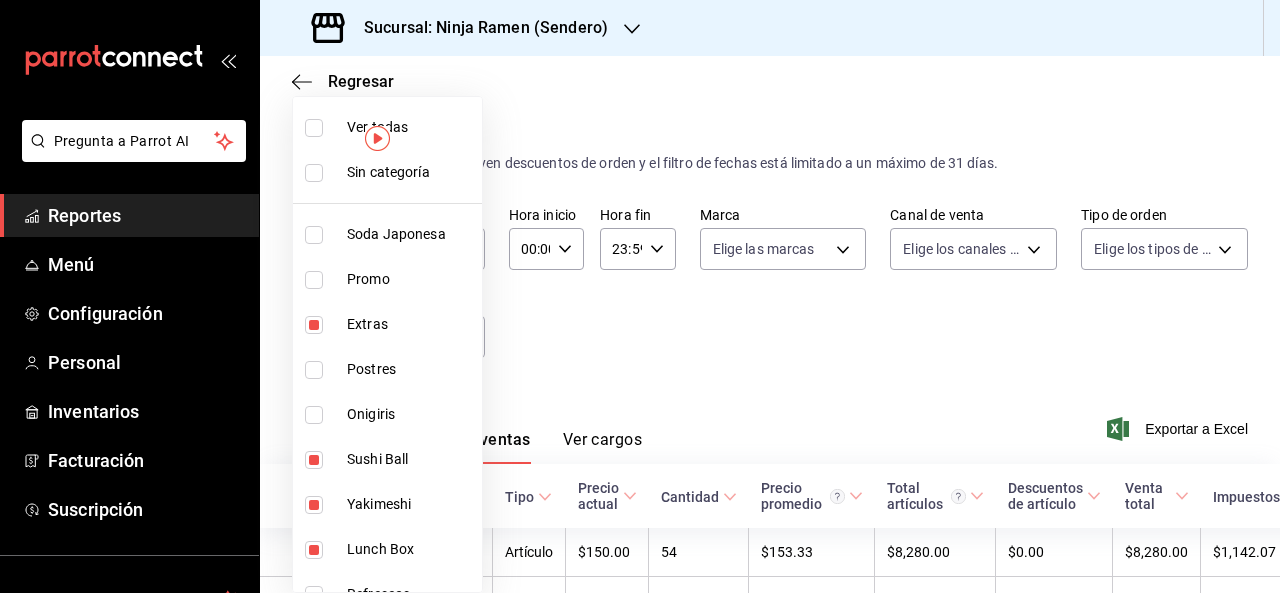 click on "Extras" at bounding box center (410, 324) 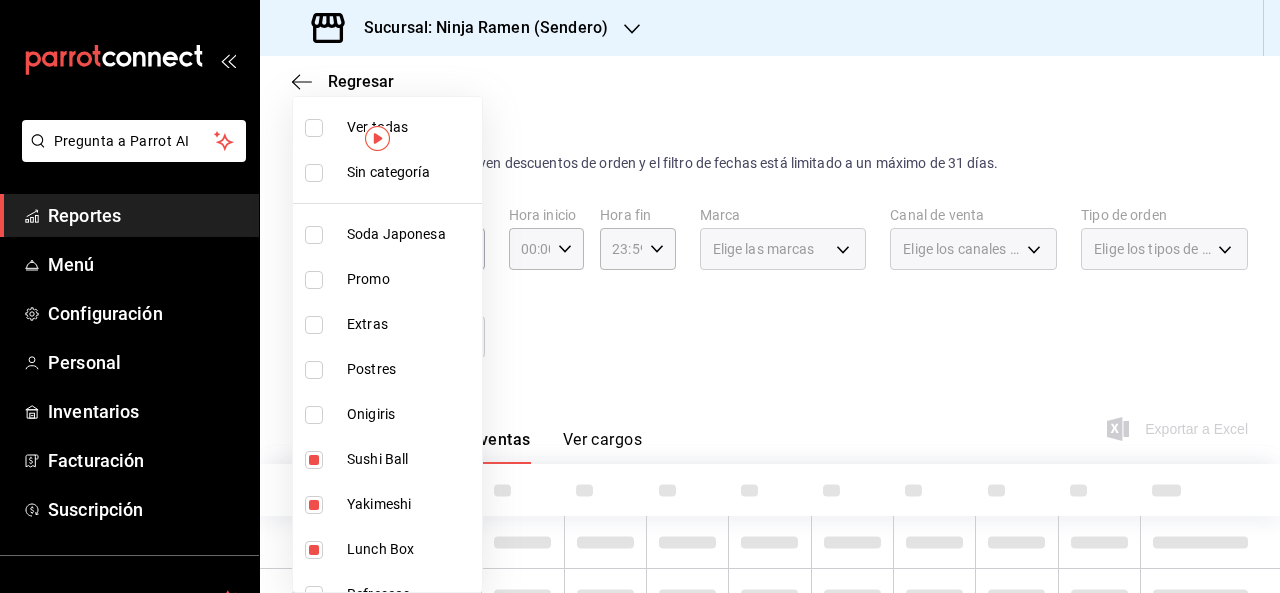 click on "Sushi Ball" at bounding box center [410, 459] 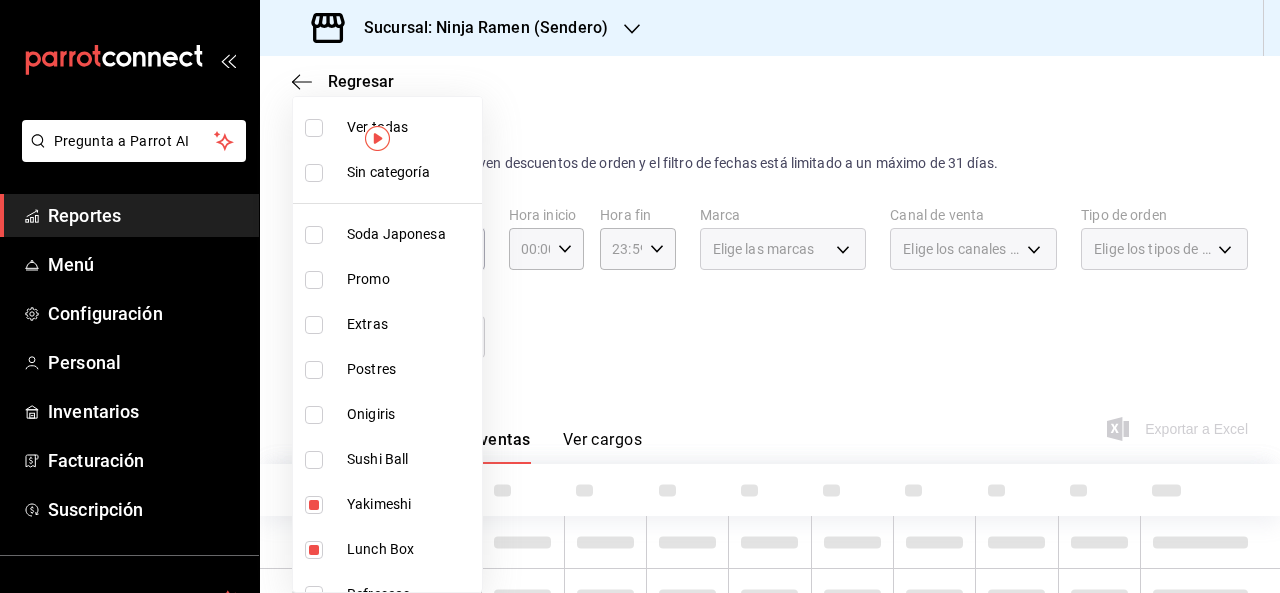 click on "Yakimeshi" at bounding box center (410, 504) 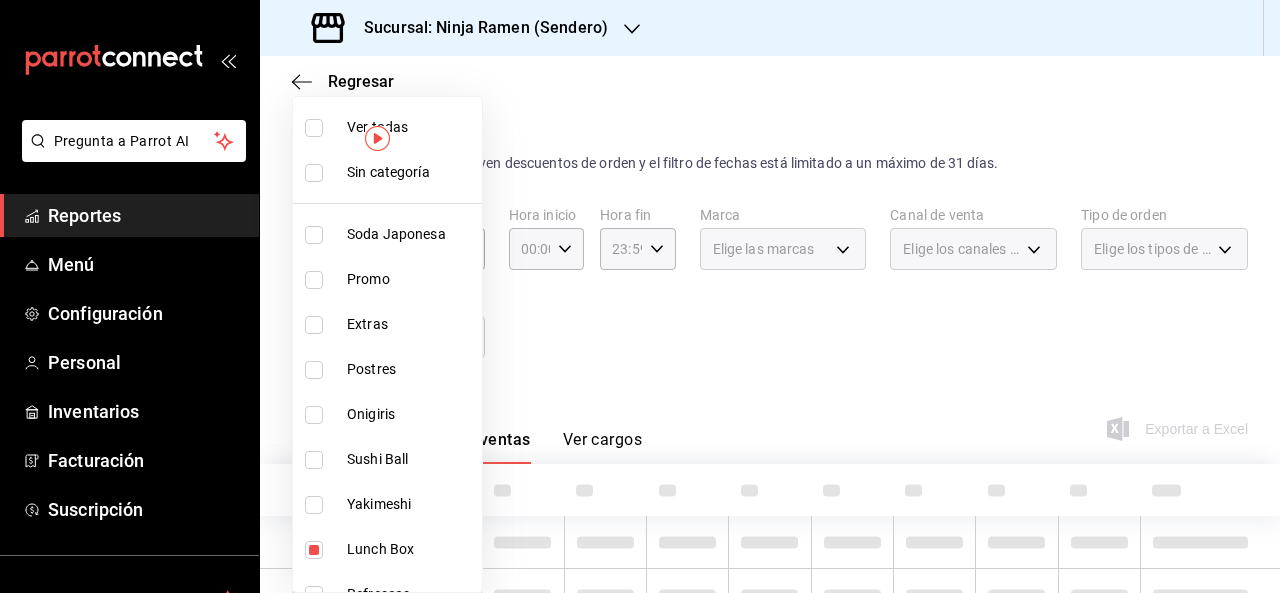 scroll, scrollTop: 294, scrollLeft: 0, axis: vertical 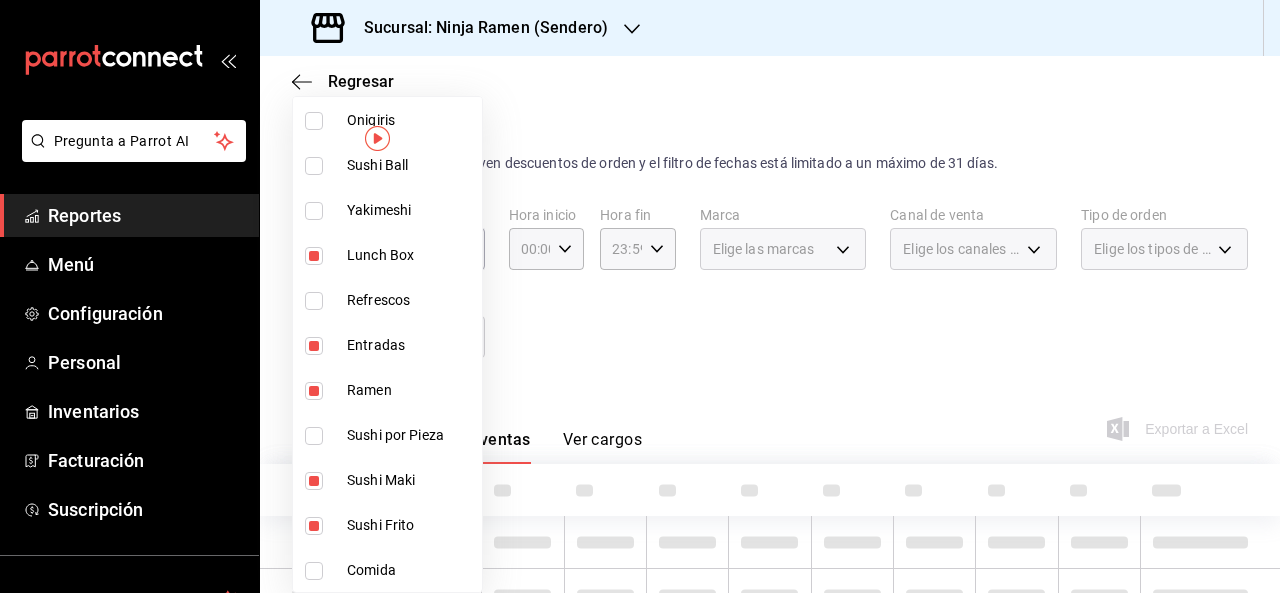 click on "Entradas" at bounding box center [387, 345] 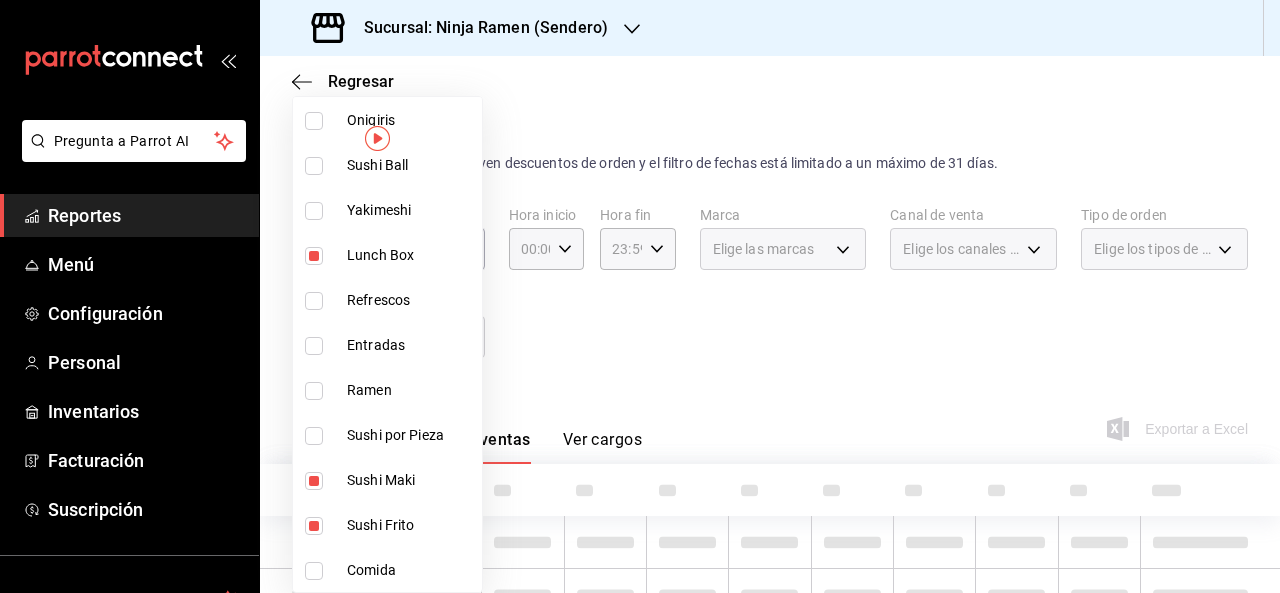 type on "79ed7663-7d3d-49bc-ac66-73cd5f2e9974,466eb8c1-9ba0-4778-90a3-9ac659bc6a42,2a42210b-c635-4b42-9c0b-4808097a400f" 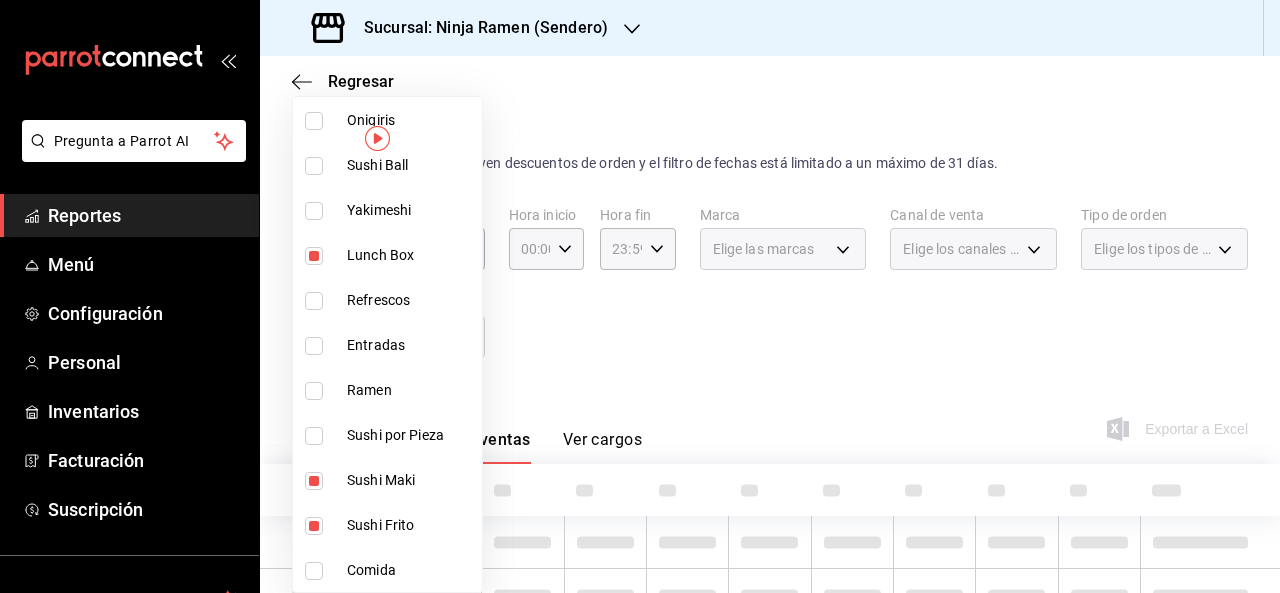 checkbox on "false" 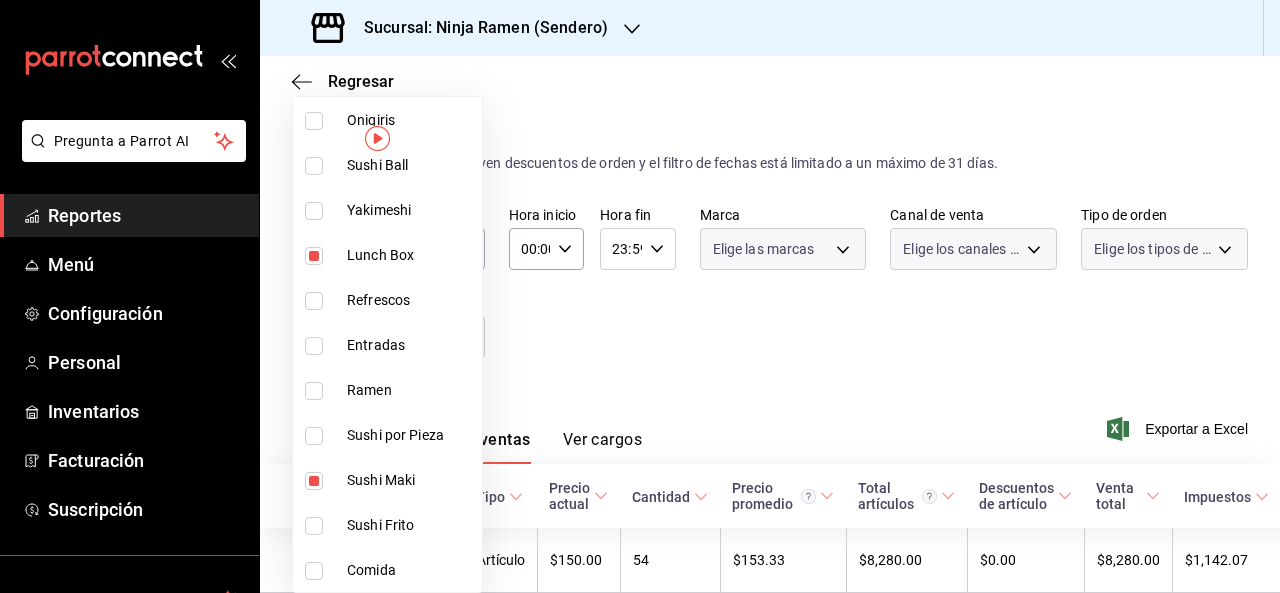 type on "79ed7663-7d3d-49bc-ac66-73cd5f2e9974,2a42210b-c635-4b42-9c0b-4808097a400f" 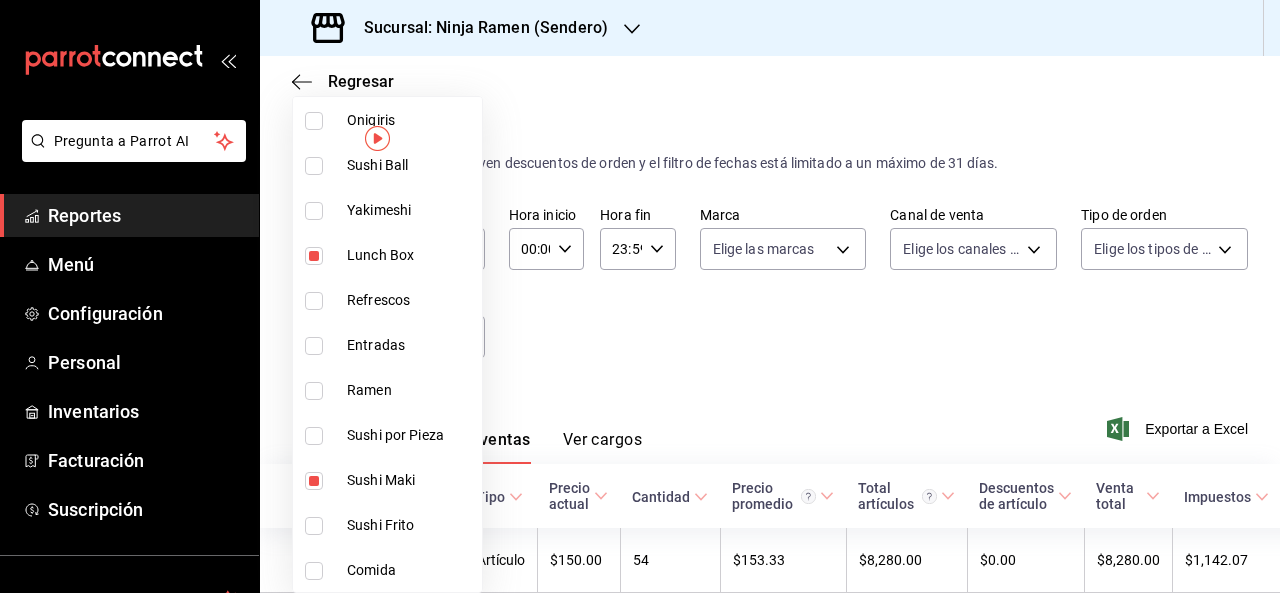 click on "Sushi Maki" at bounding box center (387, 480) 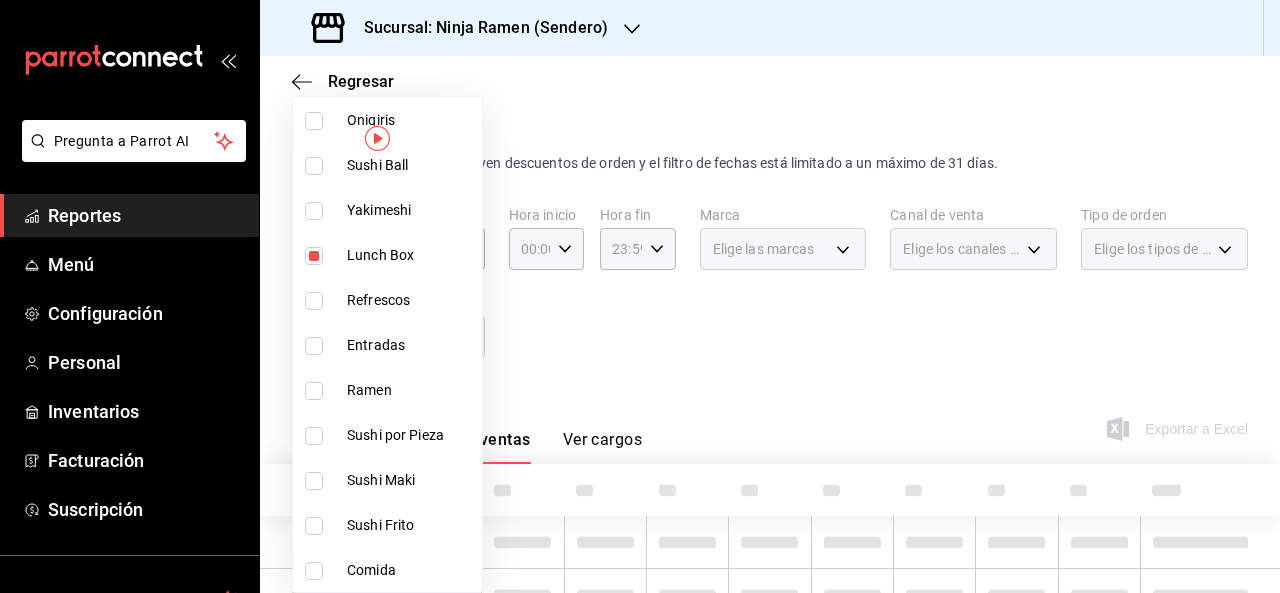 type on "2a42210b-c635-4b42-9c0b-4808097a400f" 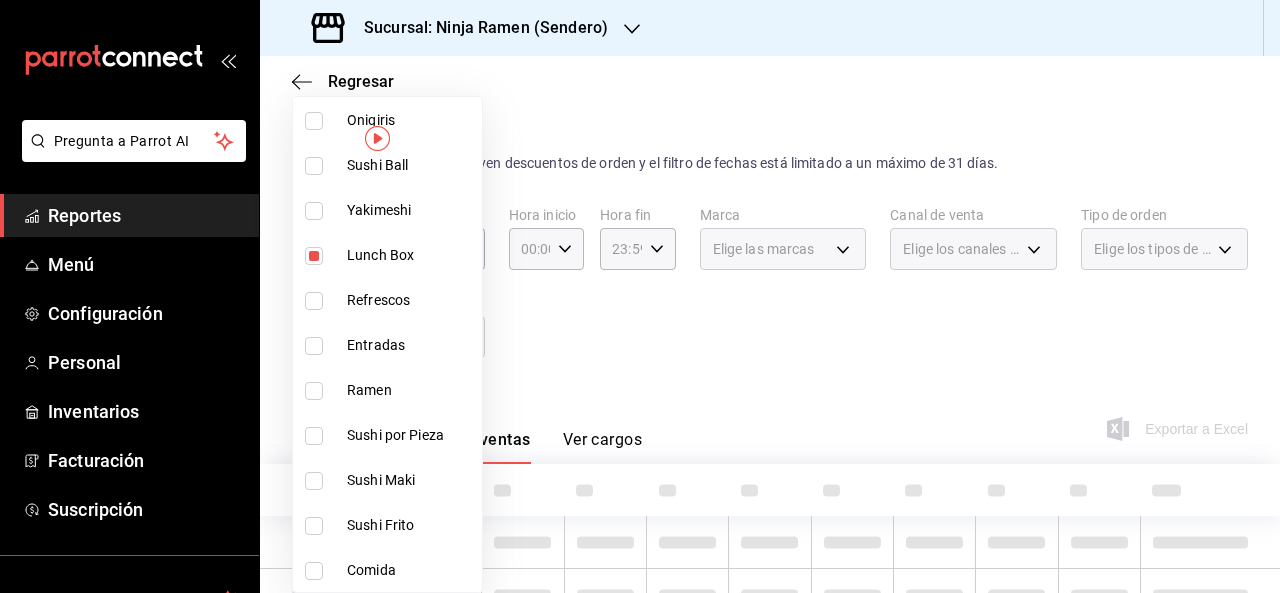 checkbox on "false" 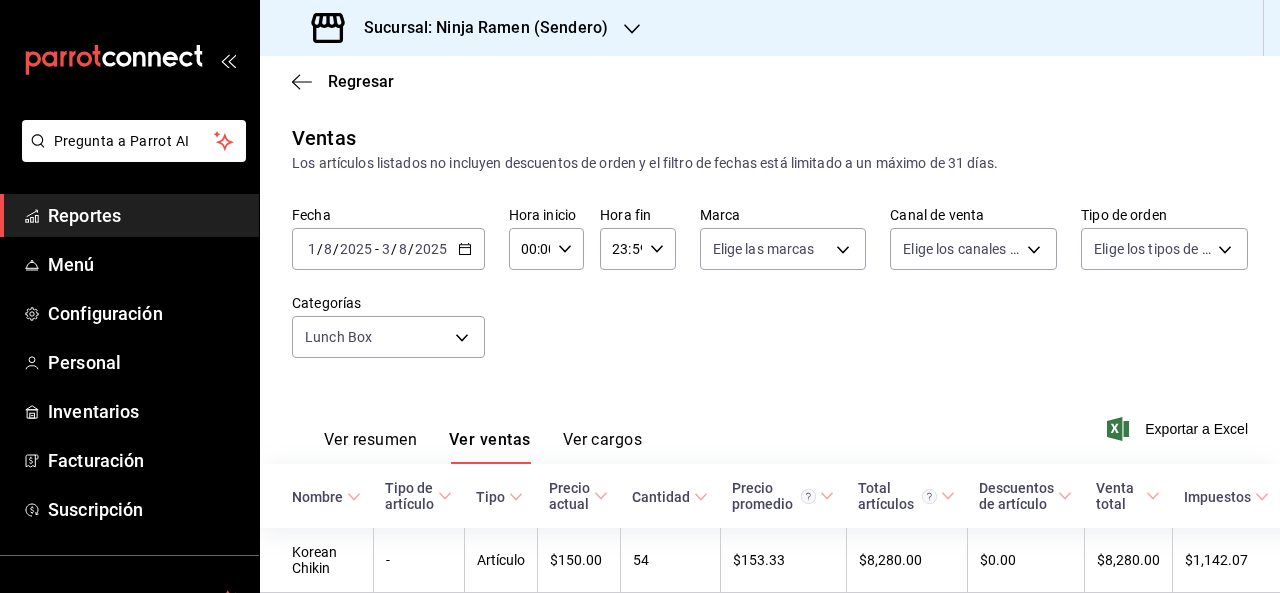 scroll, scrollTop: 287, scrollLeft: 0, axis: vertical 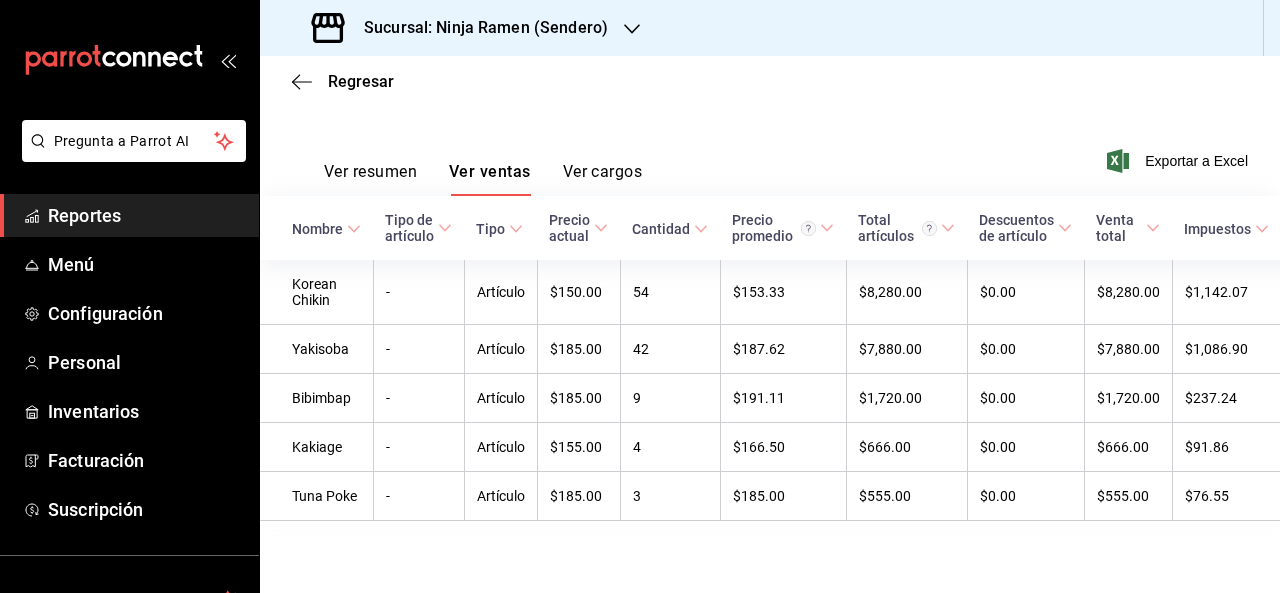 click on "Pregunta a Parrot AI" at bounding box center (129, 157) 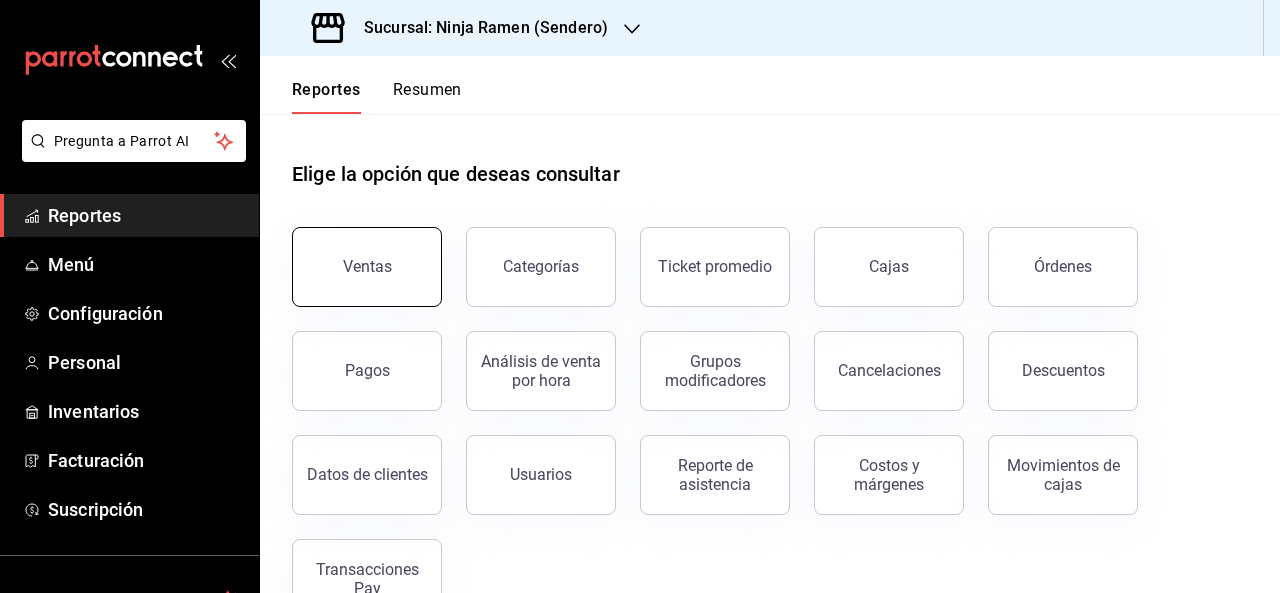 click on "Ventas" at bounding box center [367, 267] 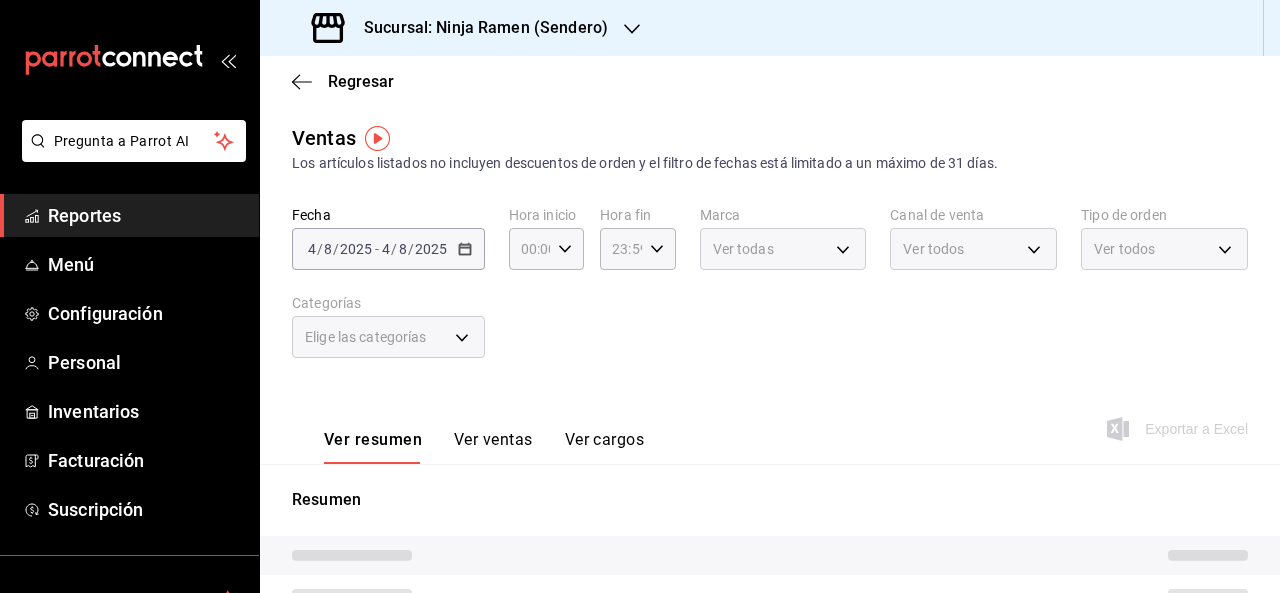 click on "Ver ventas" at bounding box center (493, 447) 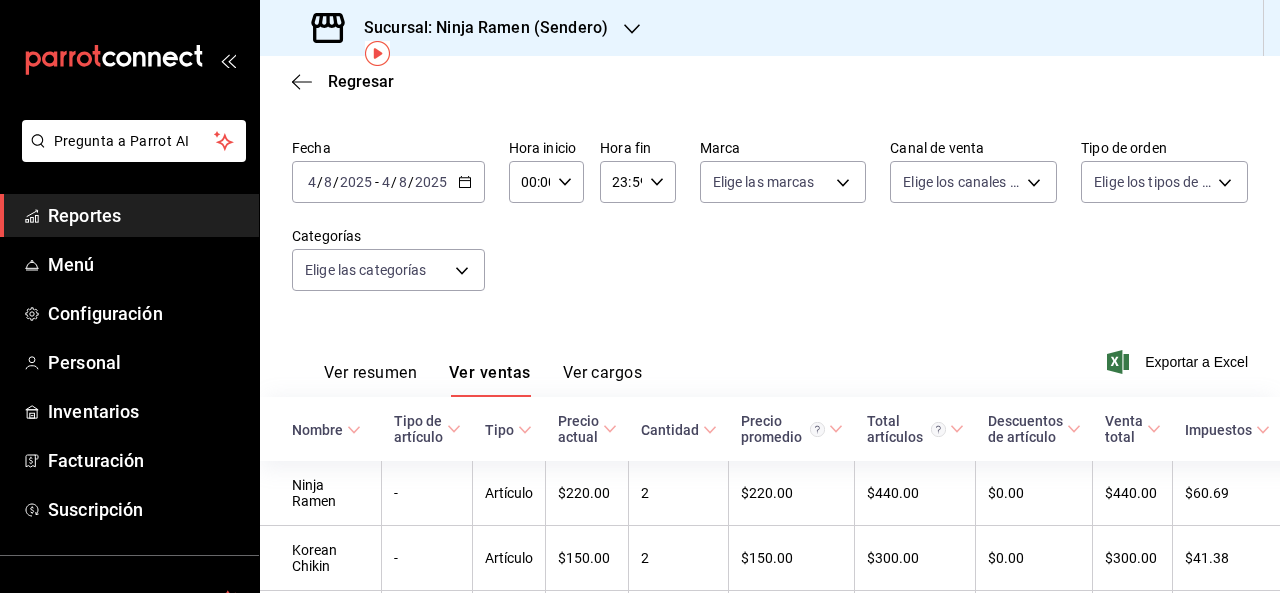 scroll, scrollTop: 62, scrollLeft: 0, axis: vertical 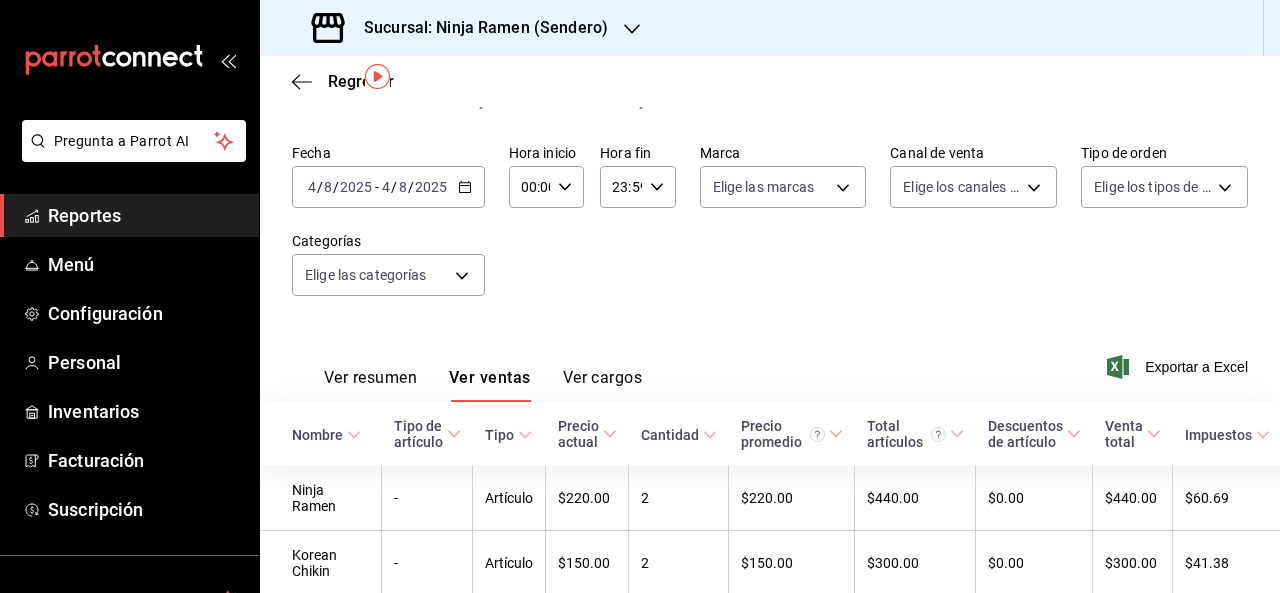 click on "Reportes" at bounding box center [129, 215] 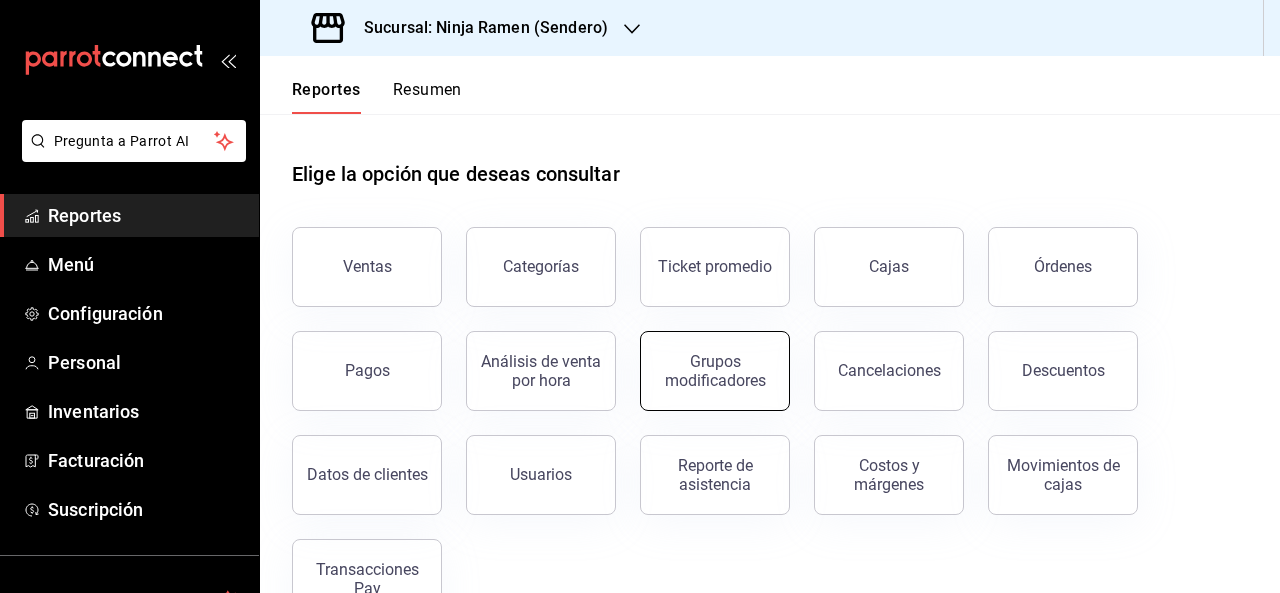 click on "Grupos modificadores" at bounding box center [715, 371] 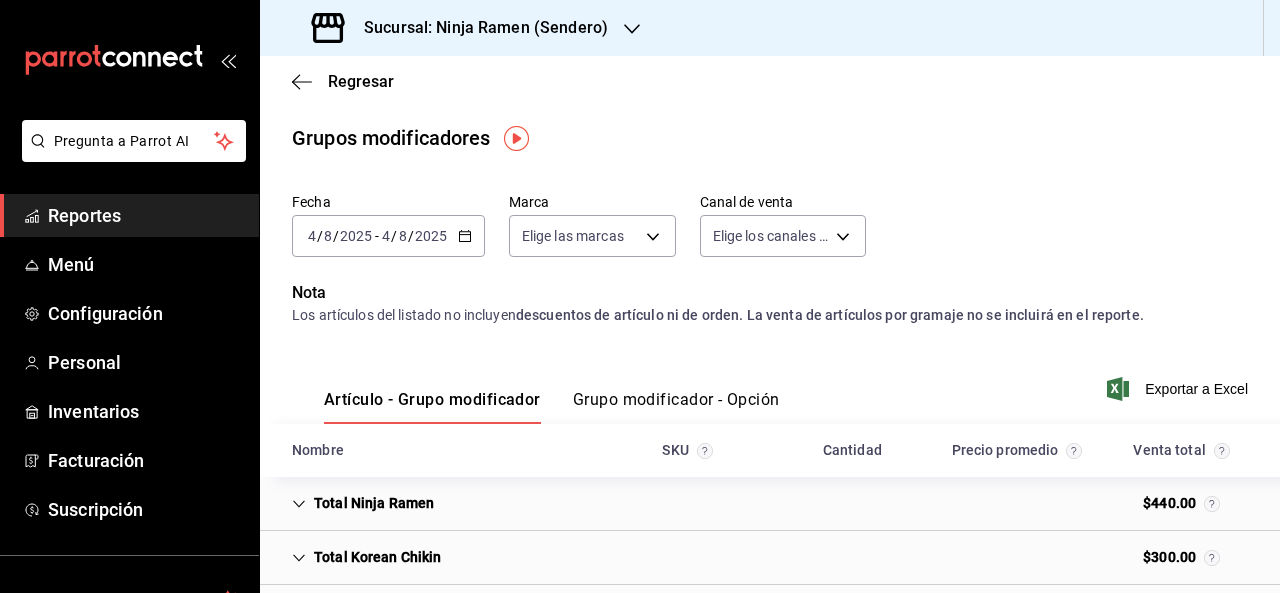 click on "Grupo modificador - Opción" at bounding box center [676, 407] 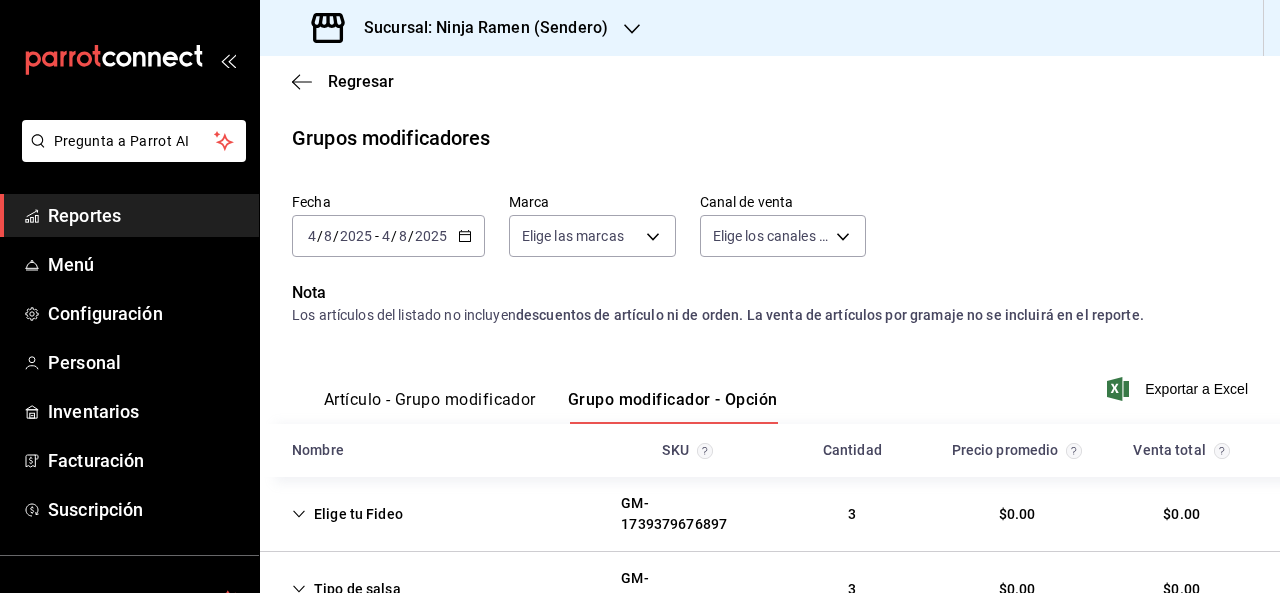 scroll, scrollTop: 130, scrollLeft: 0, axis: vertical 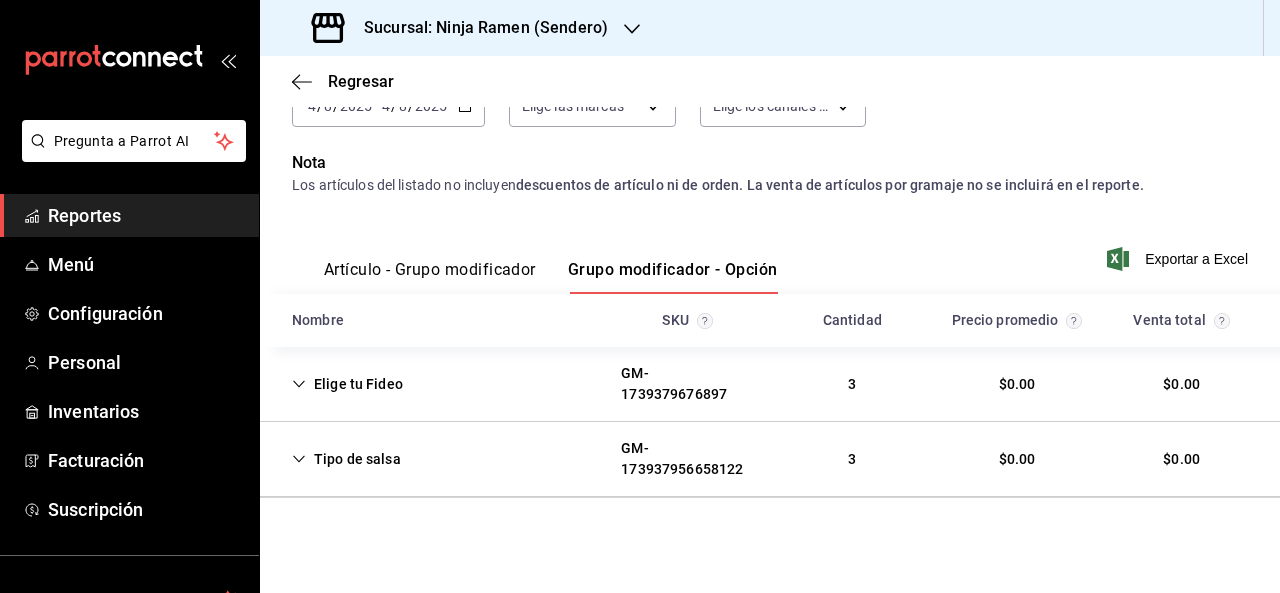 click on "2025" at bounding box center [431, 106] 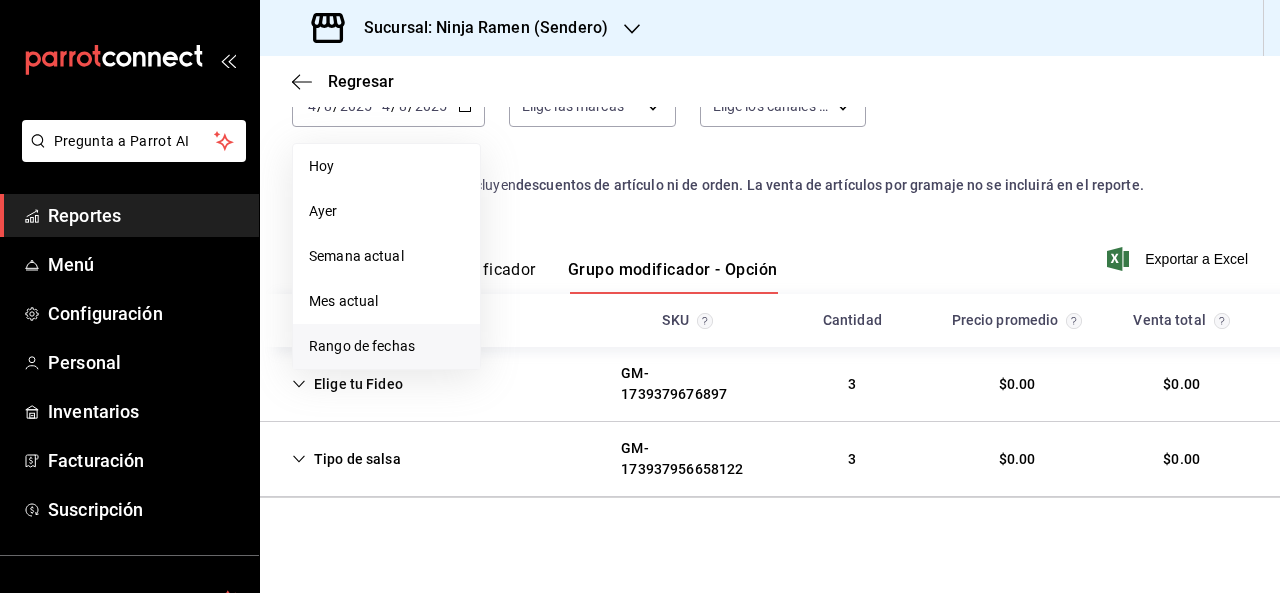 click on "Rango de fechas" at bounding box center [386, 346] 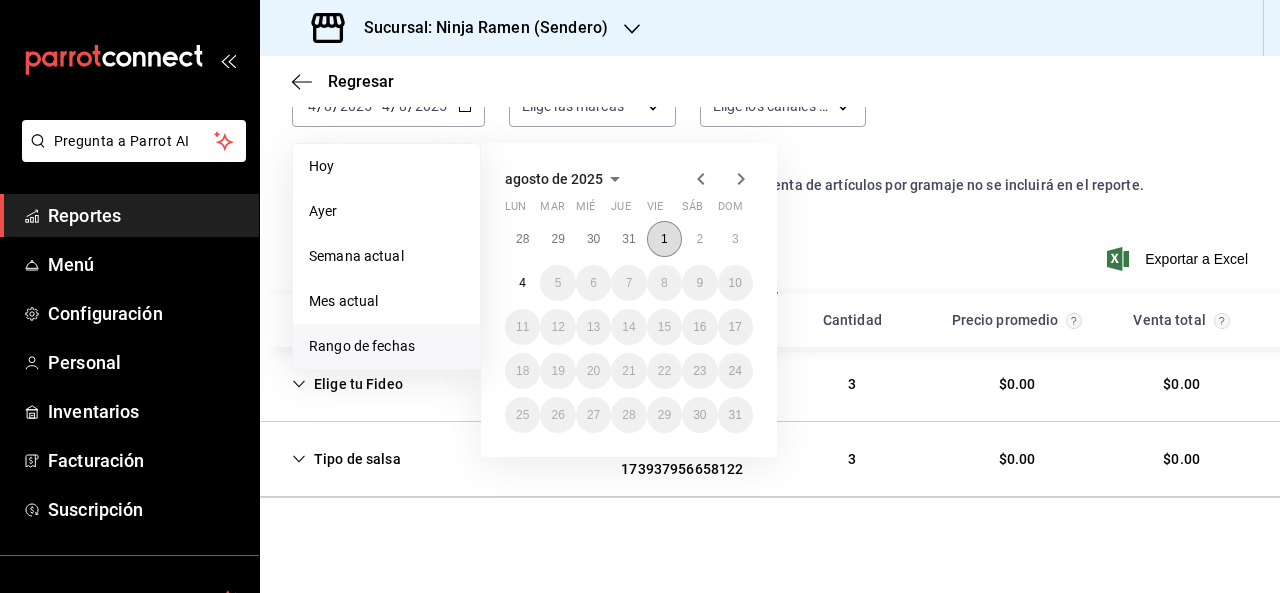 click on "1" at bounding box center [664, 239] 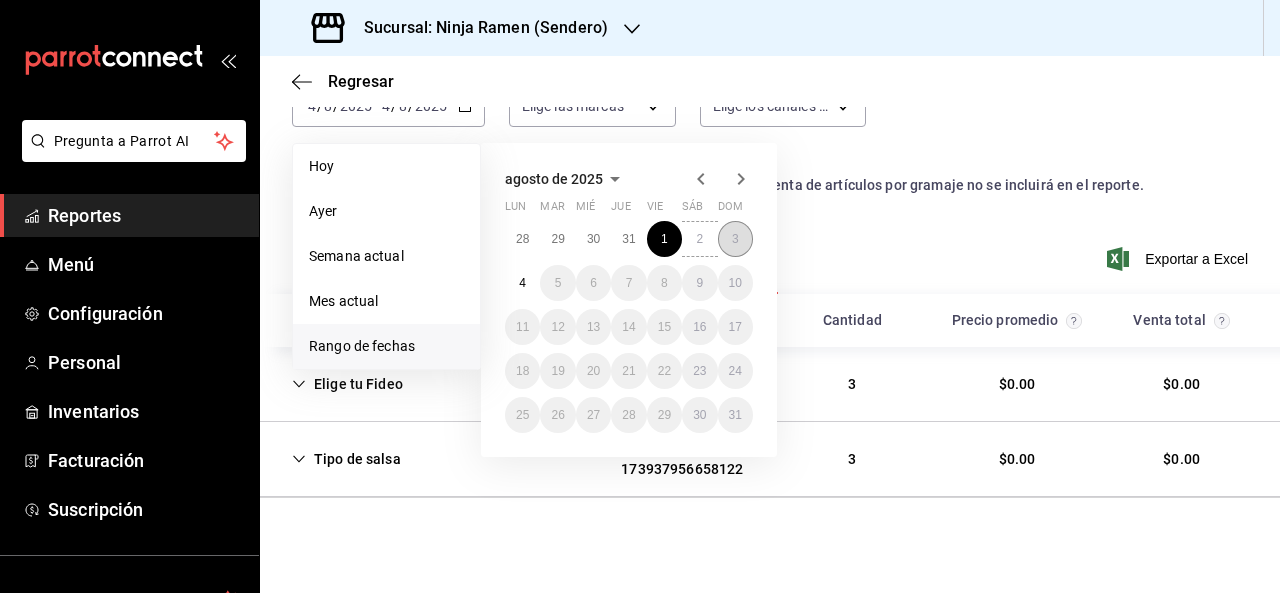 click on "3" at bounding box center (735, 239) 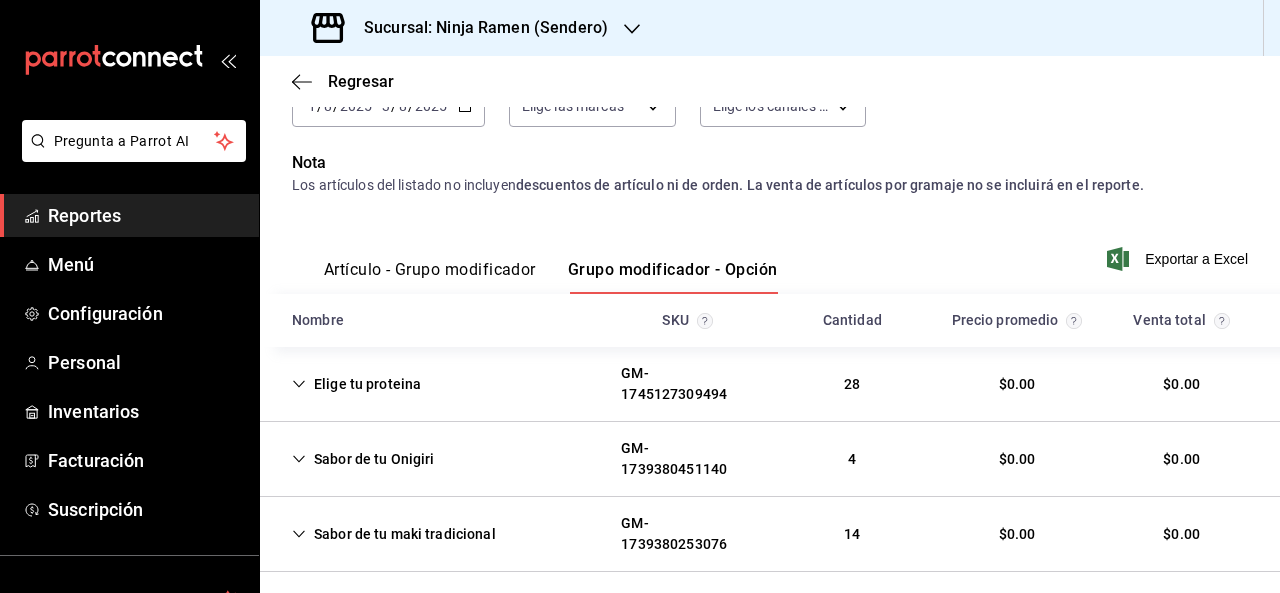 scroll, scrollTop: 354, scrollLeft: 0, axis: vertical 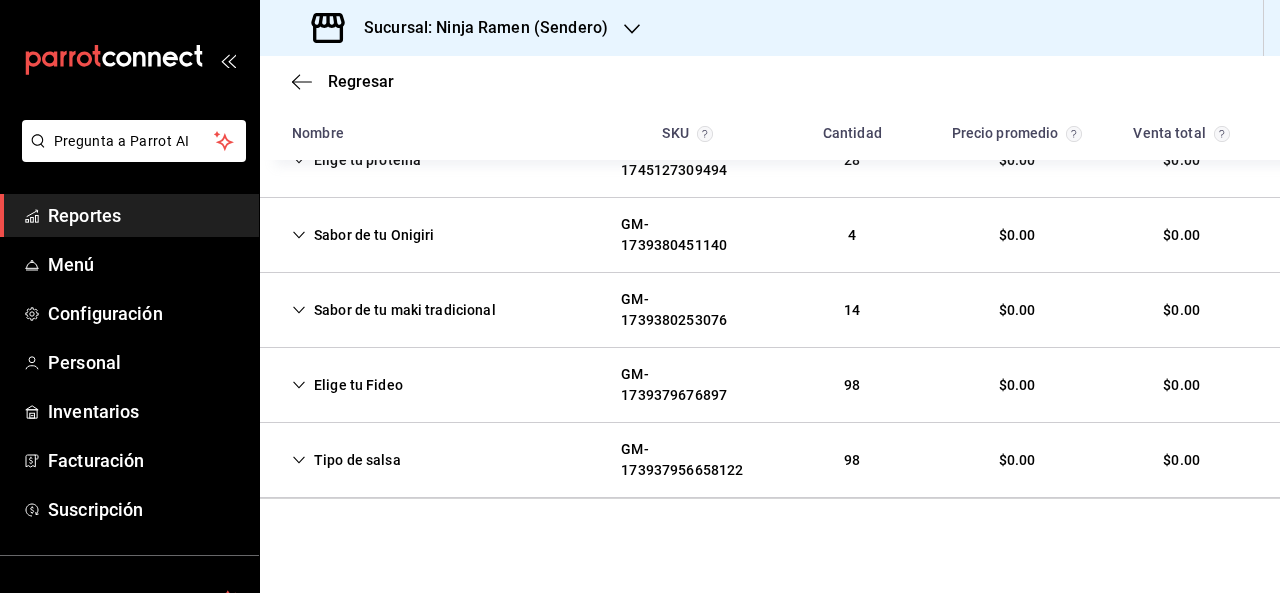 click on "Elige tu proteina" at bounding box center [356, 160] 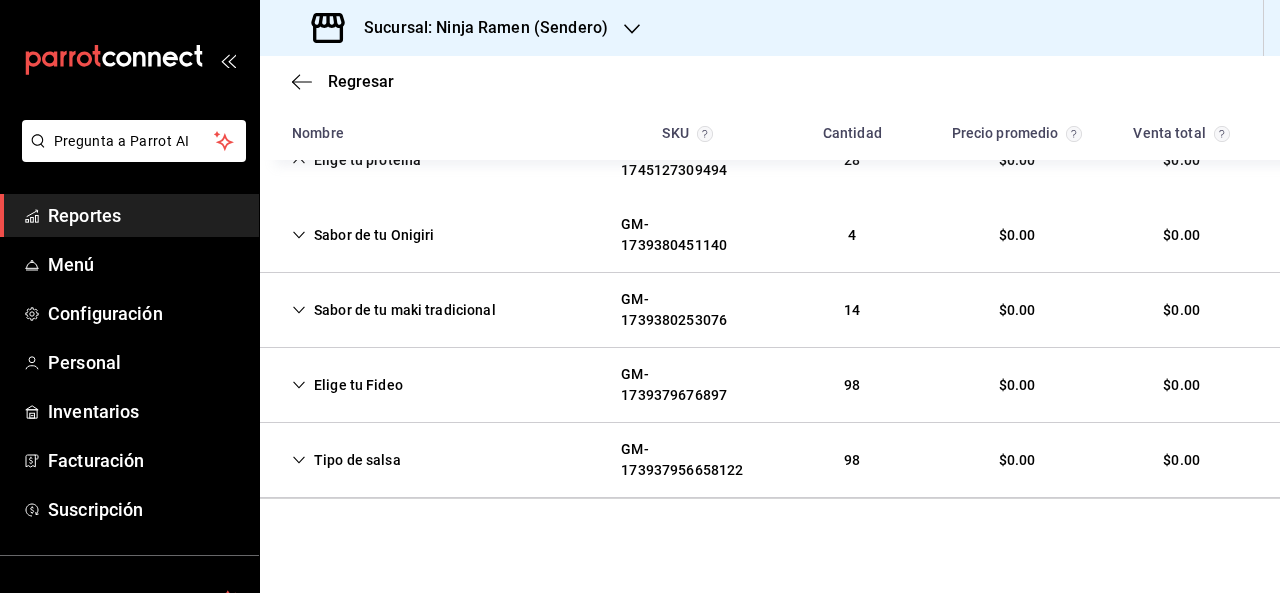 scroll, scrollTop: 354, scrollLeft: 0, axis: vertical 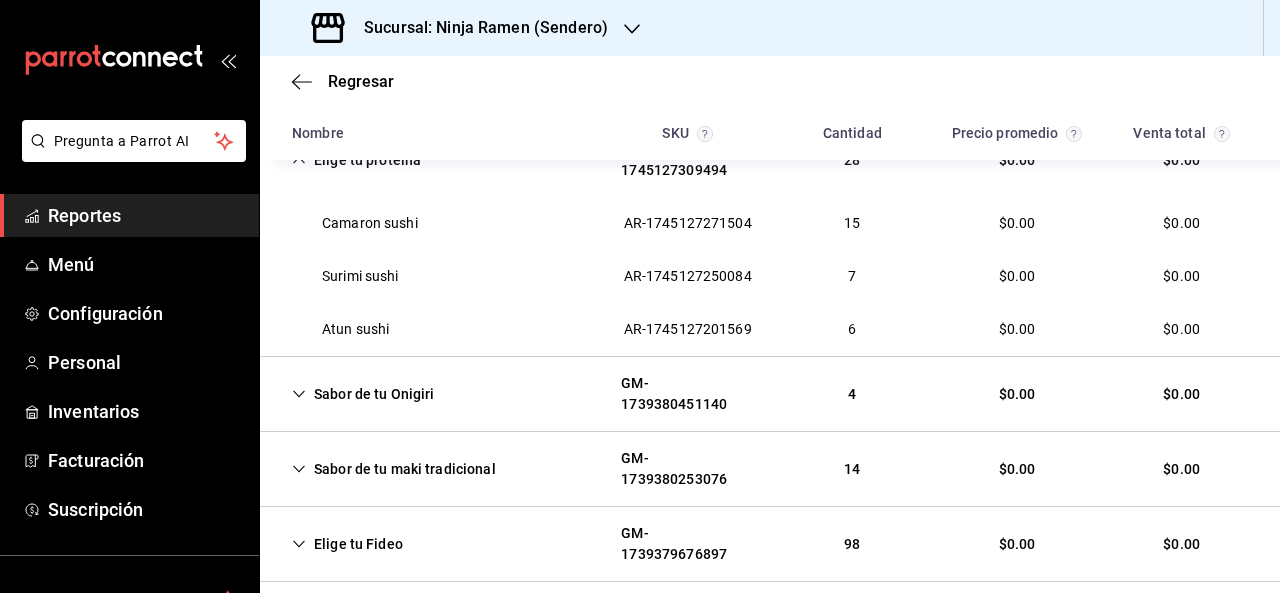 click on "Sabor de tu Onigiri" at bounding box center [363, 394] 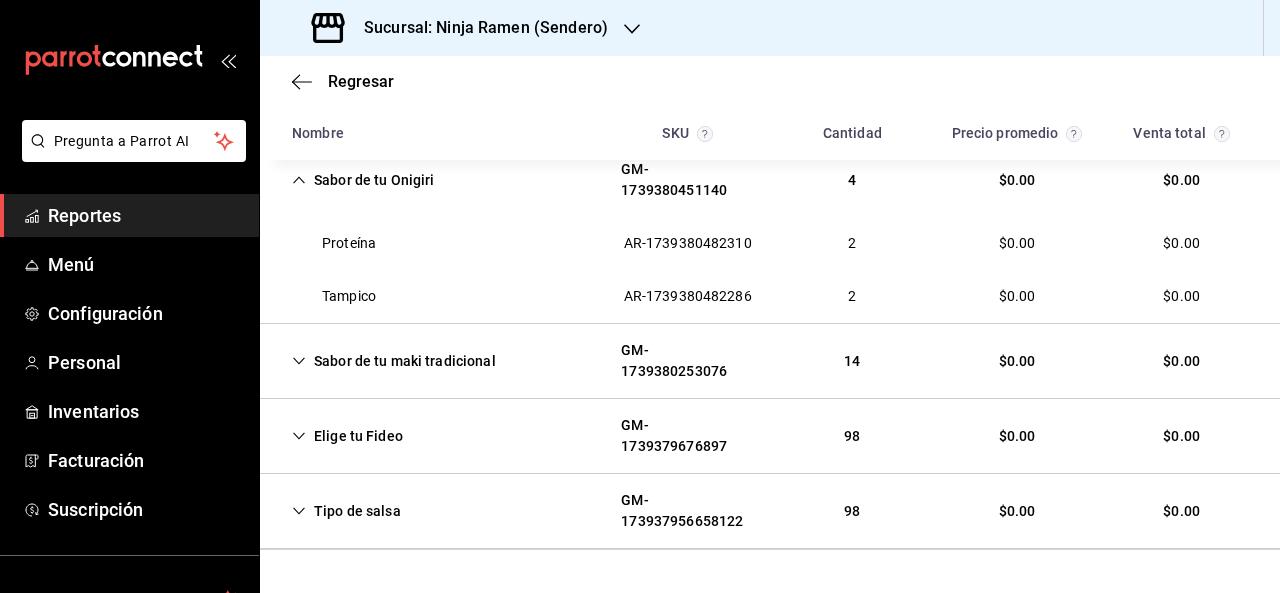 scroll, scrollTop: 576, scrollLeft: 0, axis: vertical 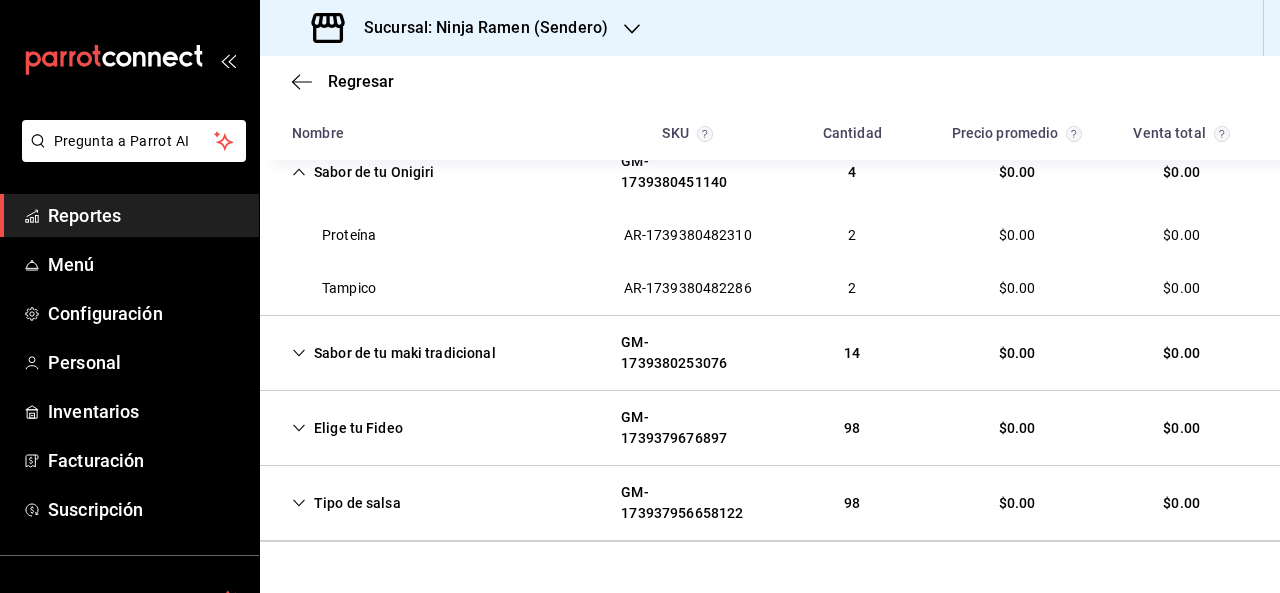 click on "Sabor de tu maki tradicional" at bounding box center [394, 353] 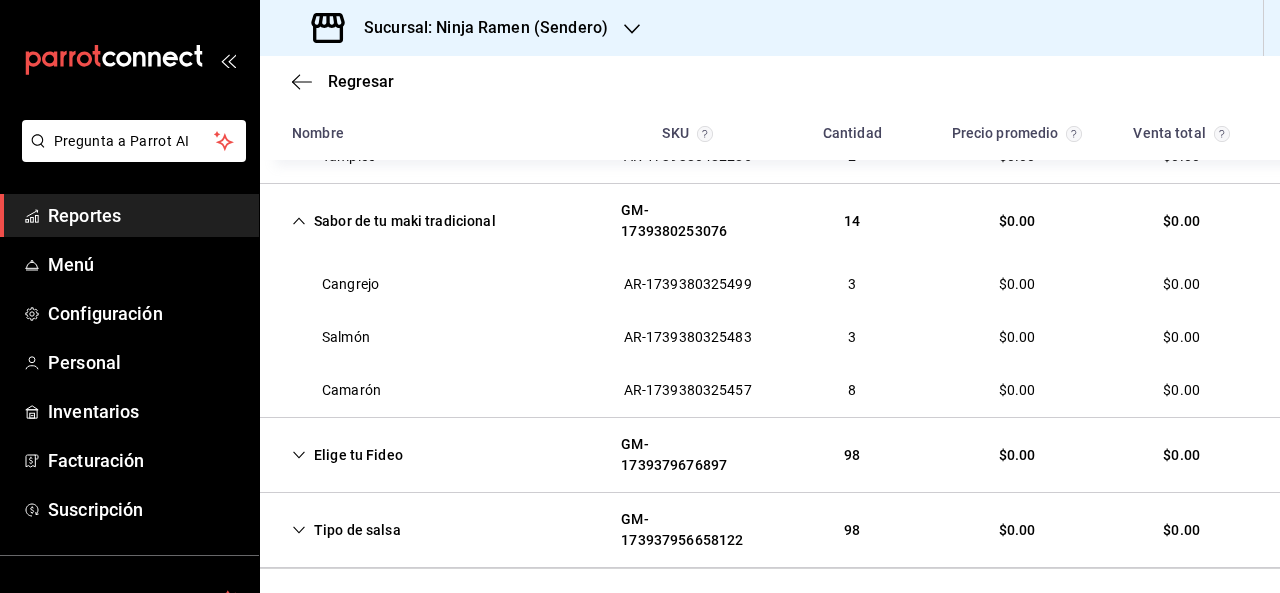 scroll, scrollTop: 704, scrollLeft: 0, axis: vertical 